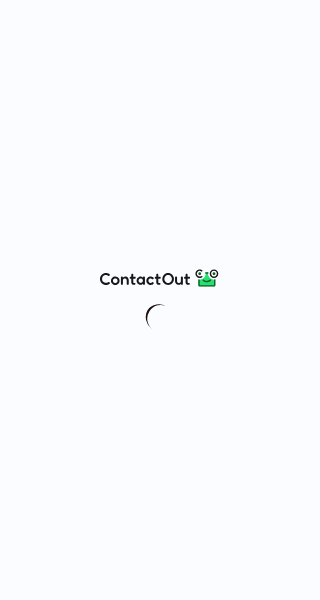 scroll, scrollTop: 0, scrollLeft: 0, axis: both 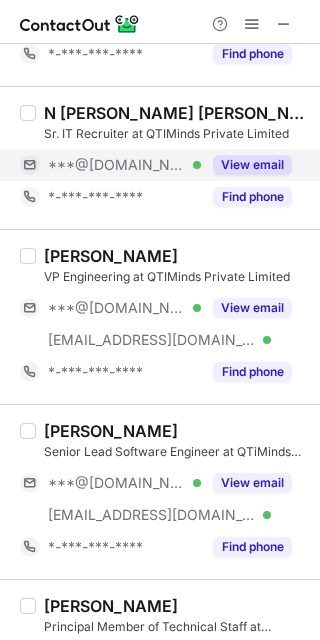 click on "View email" at bounding box center [252, 165] 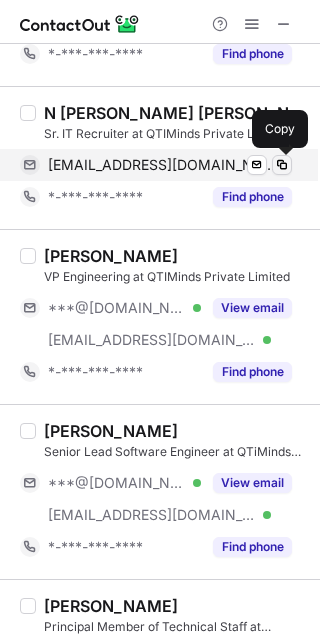 click at bounding box center (282, 165) 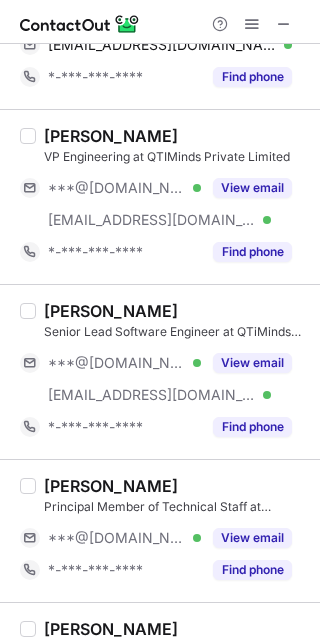 scroll, scrollTop: 300, scrollLeft: 0, axis: vertical 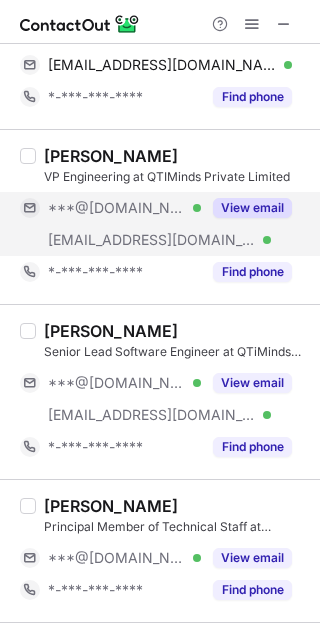 click on "View email" at bounding box center (252, 208) 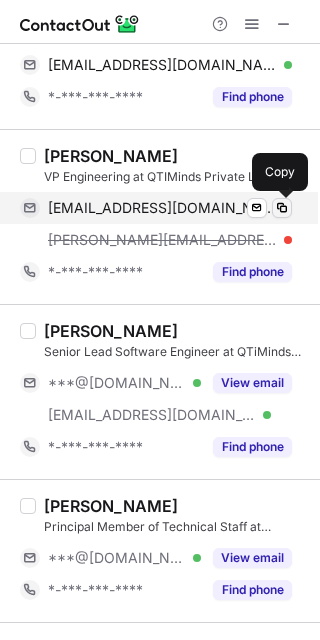 click at bounding box center (282, 208) 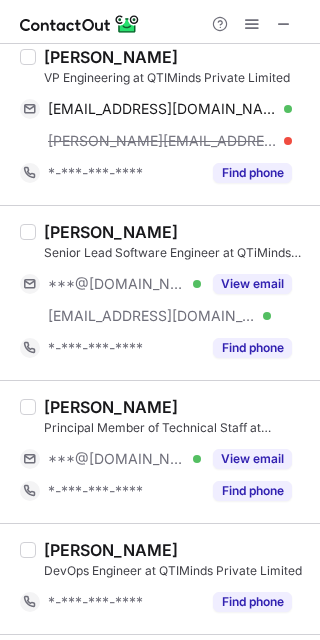 scroll, scrollTop: 500, scrollLeft: 0, axis: vertical 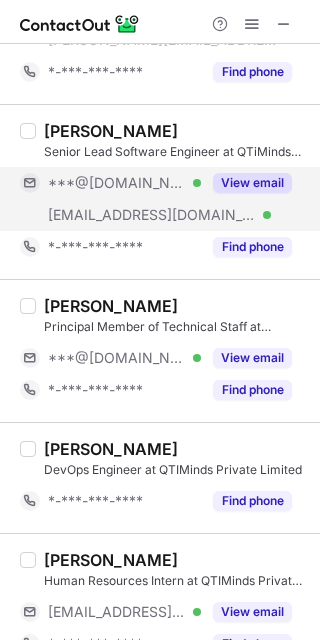 click on "View email" at bounding box center (252, 183) 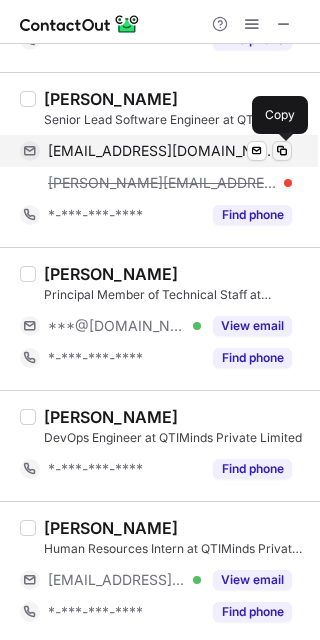 click at bounding box center [282, 151] 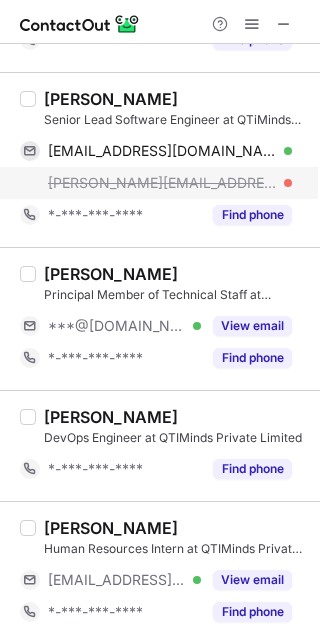 scroll, scrollTop: 600, scrollLeft: 0, axis: vertical 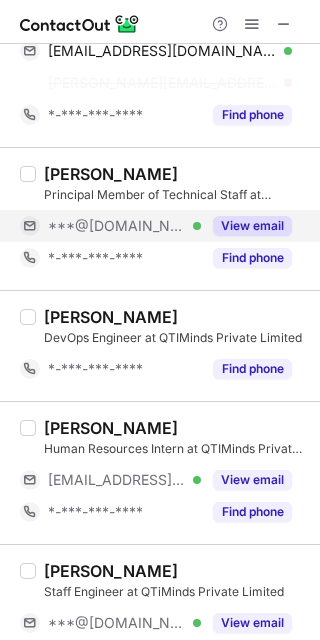 click on "View email" at bounding box center (246, 226) 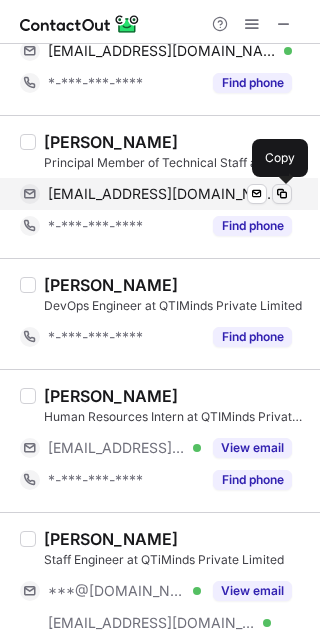 click at bounding box center (282, 194) 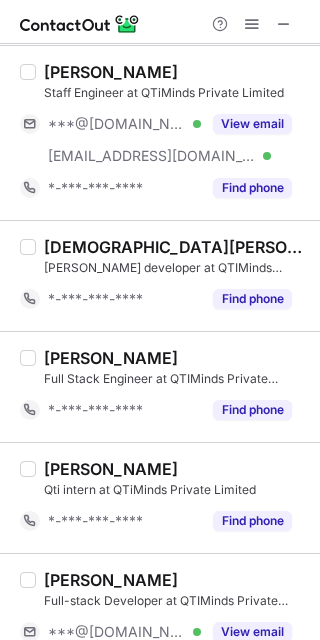 scroll, scrollTop: 1100, scrollLeft: 0, axis: vertical 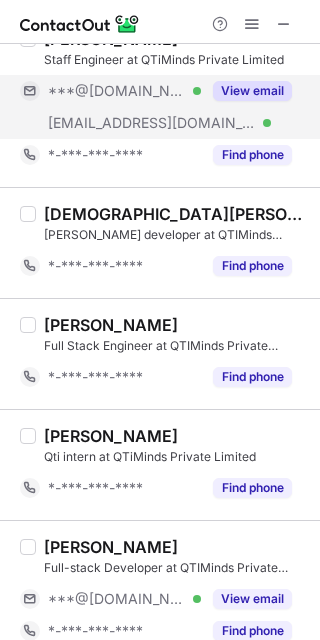 click on "View email" at bounding box center [252, 91] 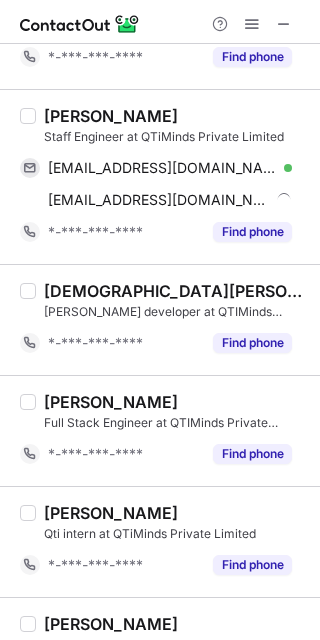 scroll, scrollTop: 1000, scrollLeft: 0, axis: vertical 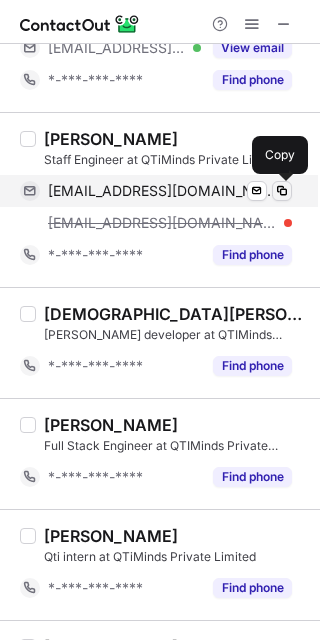 click at bounding box center [282, 191] 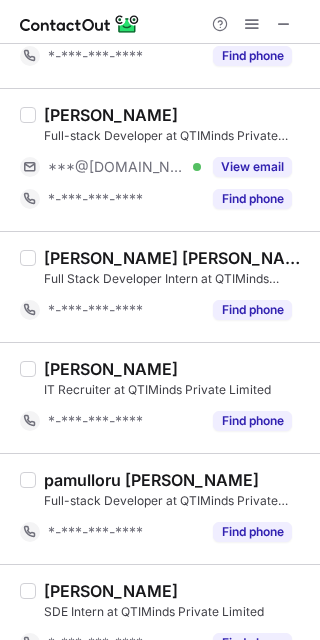 scroll, scrollTop: 1468, scrollLeft: 0, axis: vertical 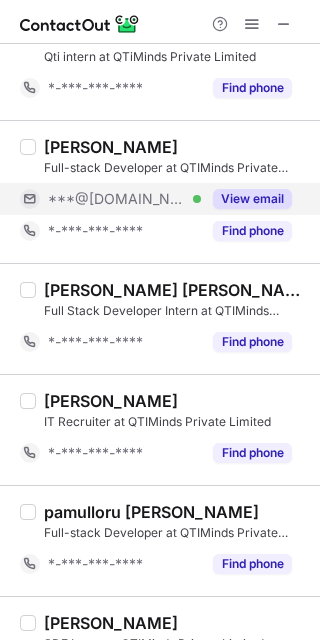 click on "View email" at bounding box center [246, 199] 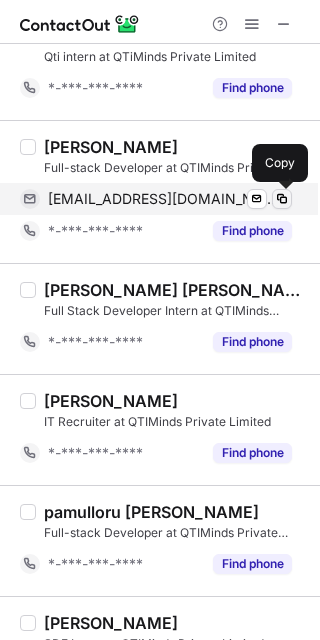 click at bounding box center [282, 199] 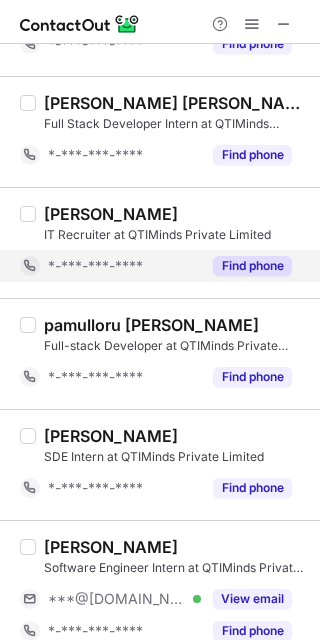 scroll, scrollTop: 1678, scrollLeft: 0, axis: vertical 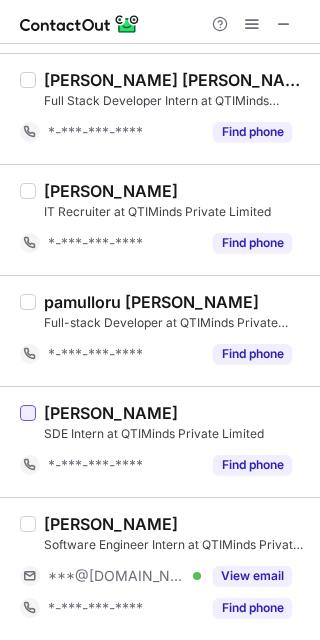 click at bounding box center (28, 413) 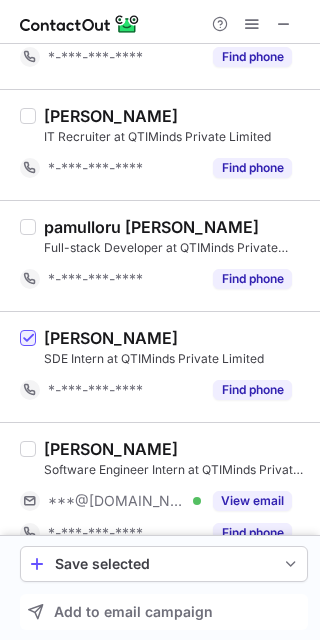 scroll, scrollTop: 1783, scrollLeft: 0, axis: vertical 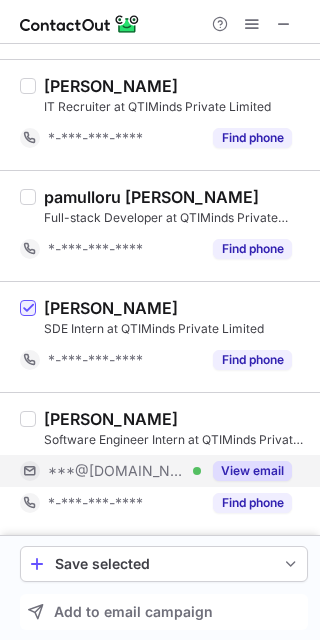 click on "View email" at bounding box center (246, 471) 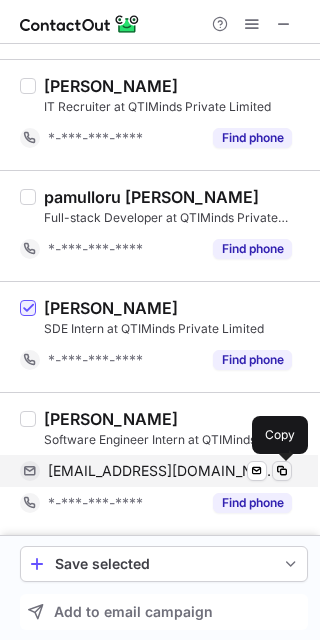 click at bounding box center (282, 471) 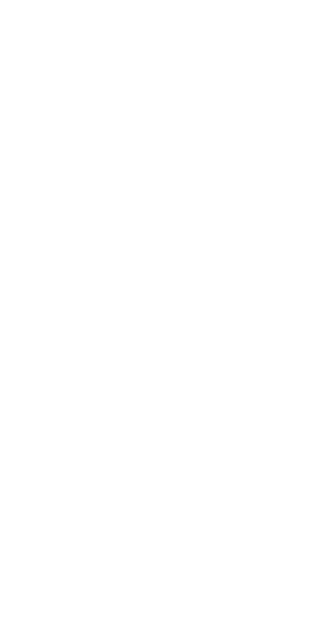 scroll, scrollTop: 0, scrollLeft: 0, axis: both 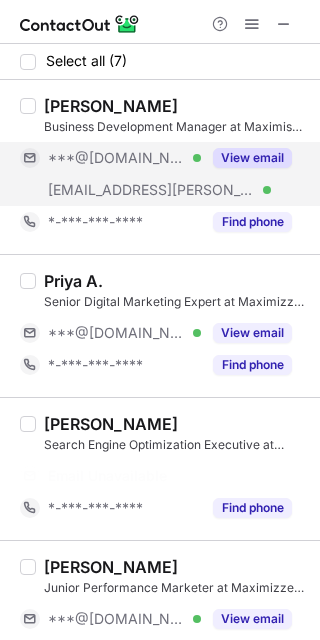 click on "View email" at bounding box center (252, 158) 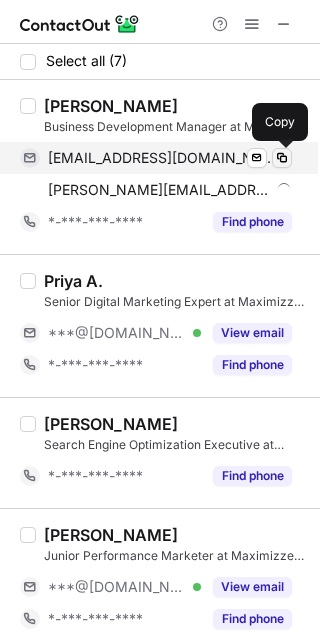 click at bounding box center (282, 158) 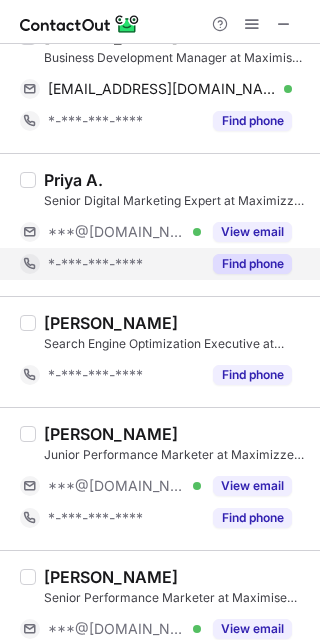 scroll, scrollTop: 100, scrollLeft: 0, axis: vertical 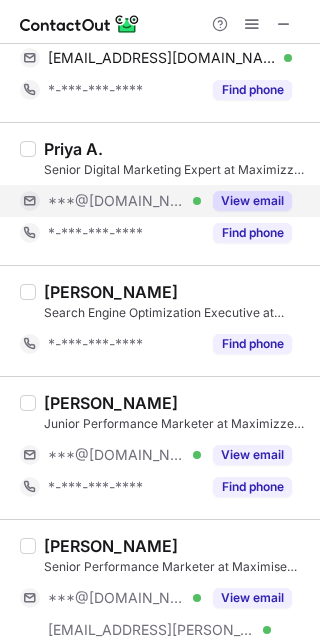 click on "View email" at bounding box center [252, 201] 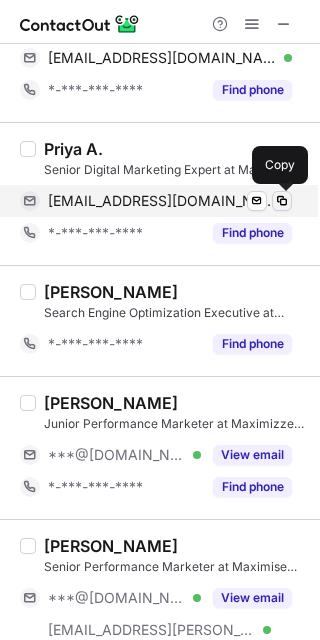 click at bounding box center (282, 201) 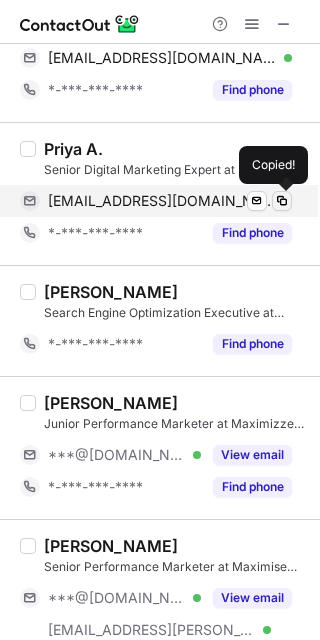 click at bounding box center [282, 201] 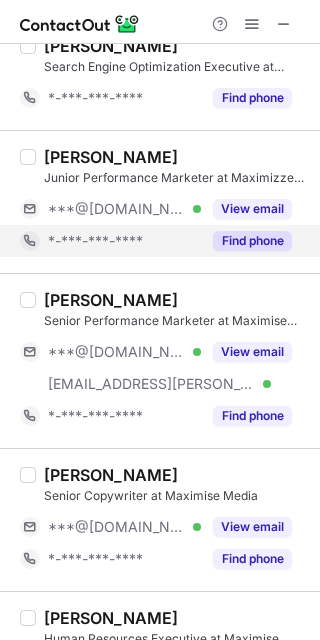scroll, scrollTop: 400, scrollLeft: 0, axis: vertical 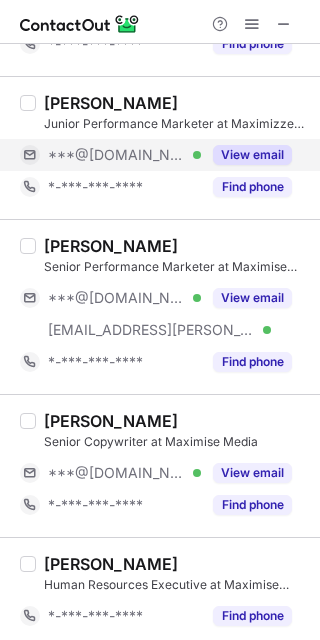 click on "View email" at bounding box center (252, 155) 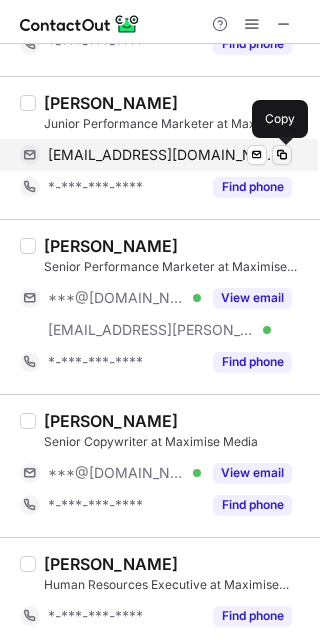 click at bounding box center [282, 155] 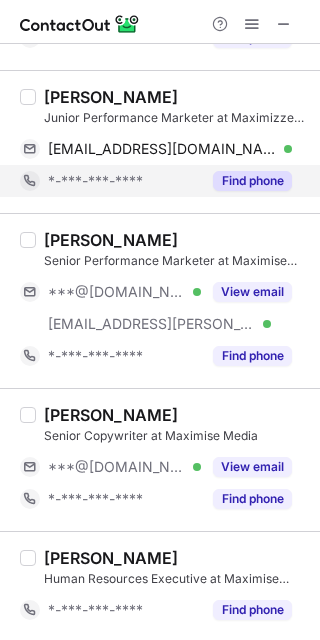 scroll, scrollTop: 408, scrollLeft: 0, axis: vertical 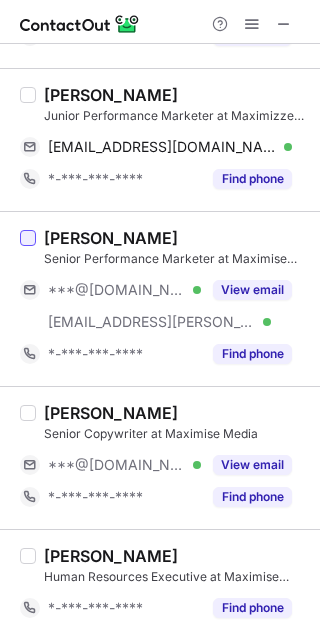 click at bounding box center [28, 238] 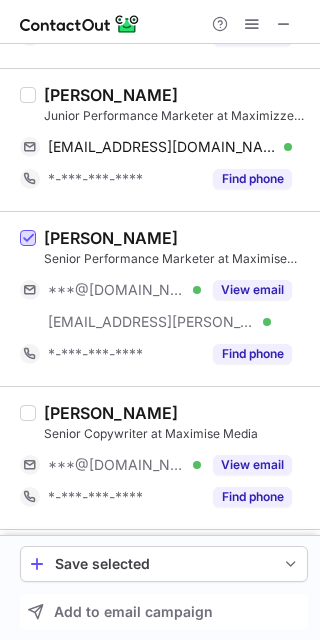 scroll, scrollTop: 508, scrollLeft: 0, axis: vertical 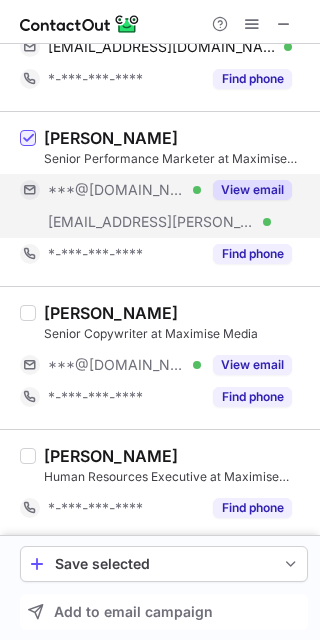 click on "View email" at bounding box center [252, 190] 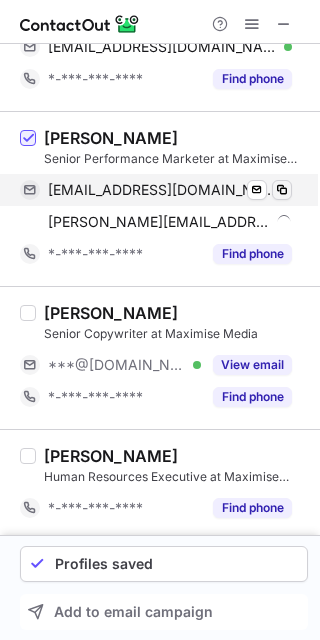 click at bounding box center [282, 190] 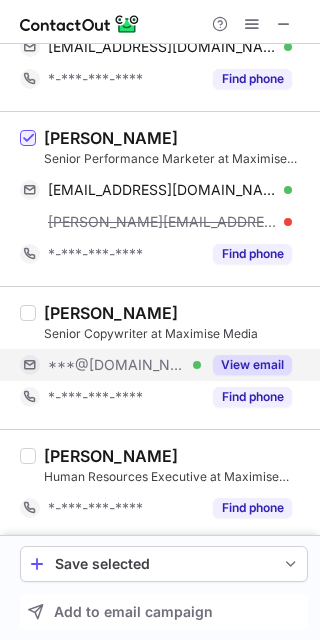 click on "View email" at bounding box center (252, 365) 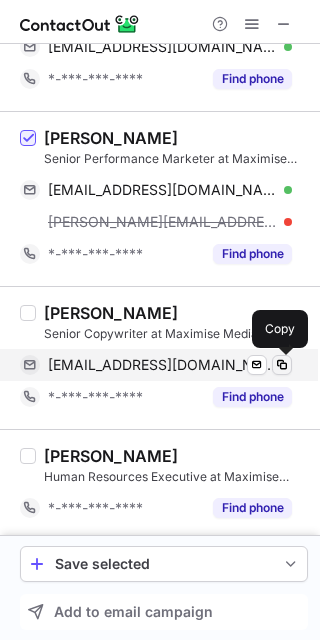 click at bounding box center (282, 365) 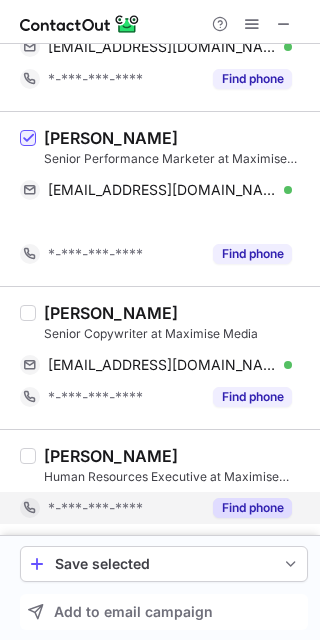 scroll, scrollTop: 481, scrollLeft: 0, axis: vertical 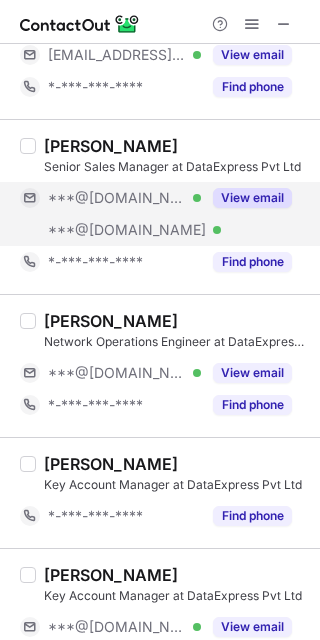 click on "View email" at bounding box center [246, 198] 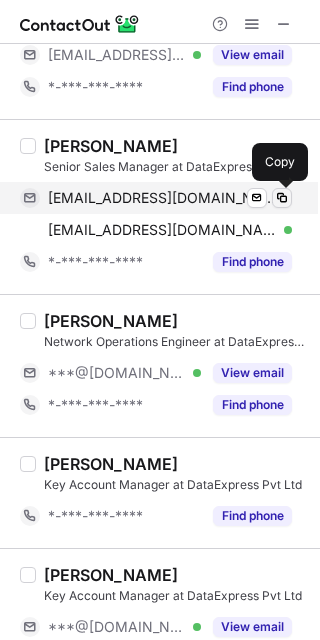 click at bounding box center (282, 198) 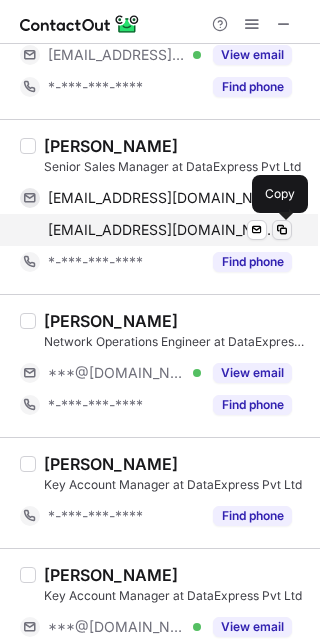 click at bounding box center [282, 230] 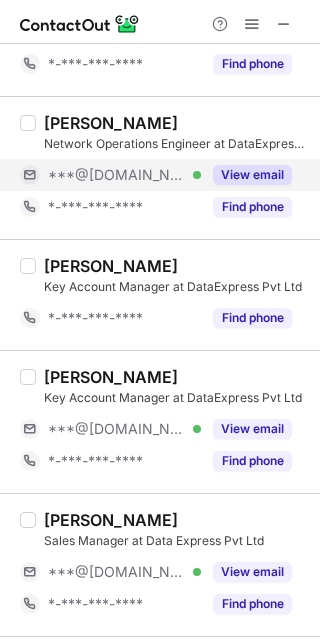 scroll, scrollTop: 700, scrollLeft: 0, axis: vertical 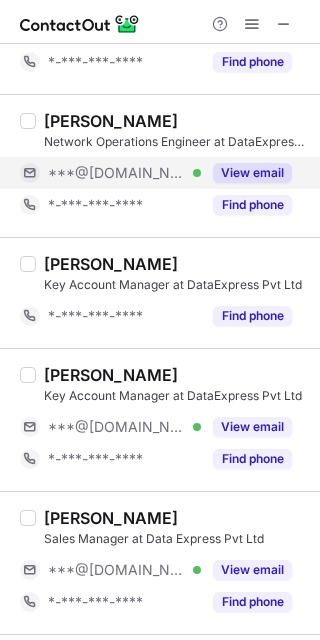 click on "View email" at bounding box center [252, 173] 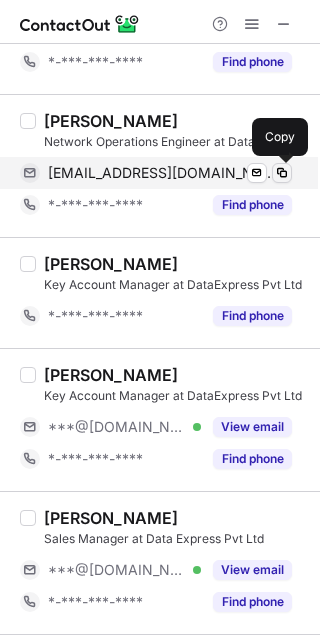 click at bounding box center (282, 173) 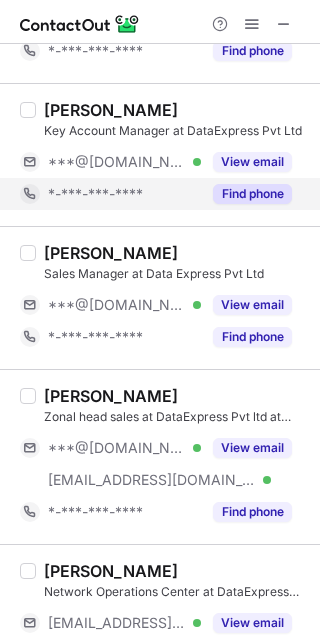 scroll, scrollTop: 1000, scrollLeft: 0, axis: vertical 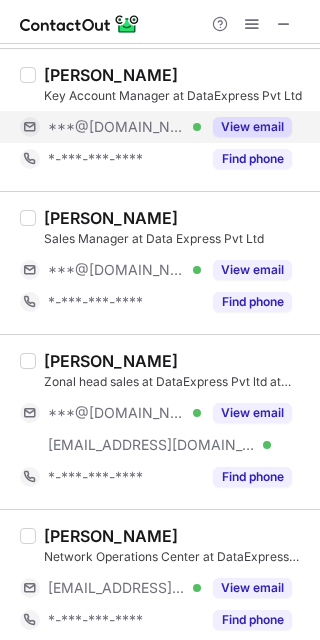click on "View email" at bounding box center (252, 127) 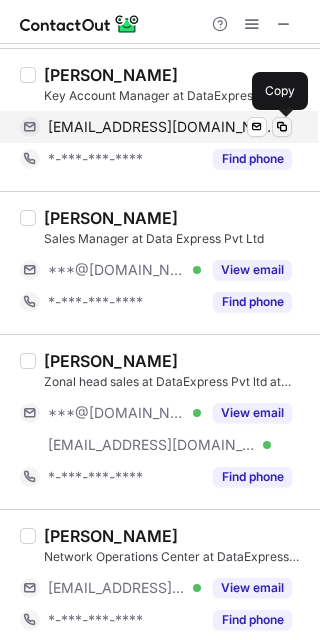 click at bounding box center (282, 127) 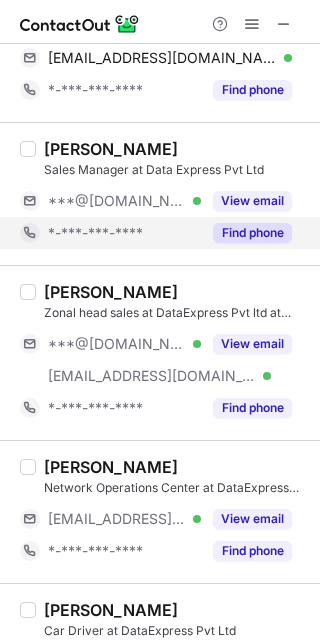 scroll, scrollTop: 1100, scrollLeft: 0, axis: vertical 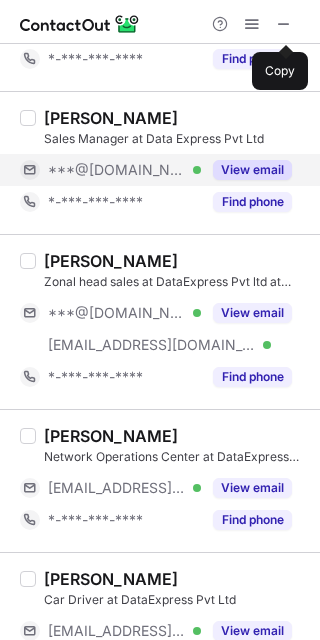 click on "View email" at bounding box center (252, 170) 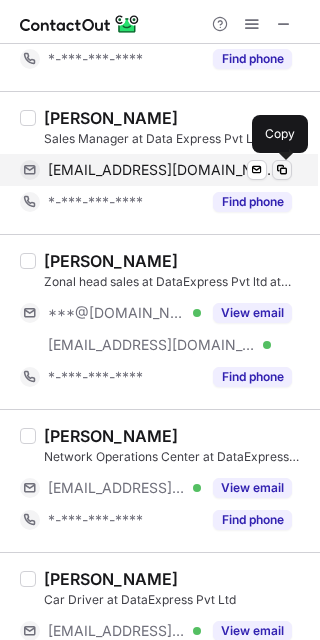 click at bounding box center [282, 170] 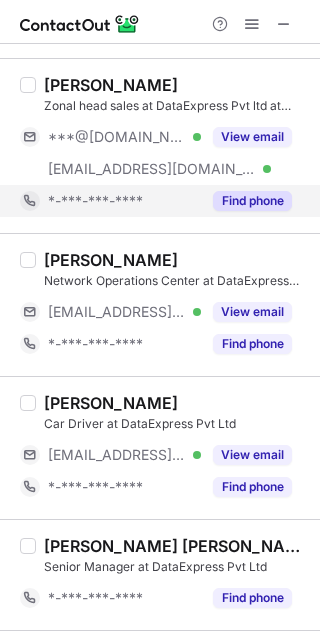 scroll, scrollTop: 1300, scrollLeft: 0, axis: vertical 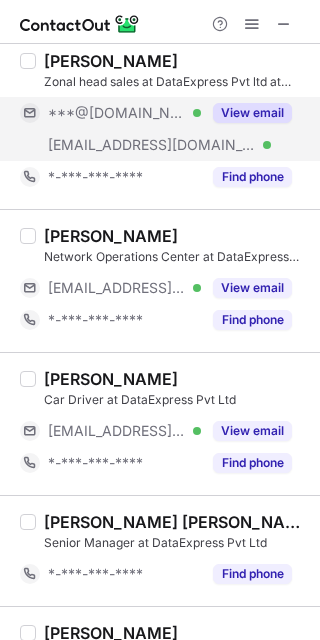 click on "View email" at bounding box center [252, 113] 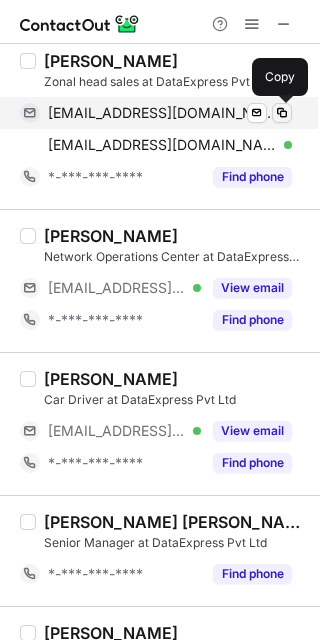 click at bounding box center (282, 113) 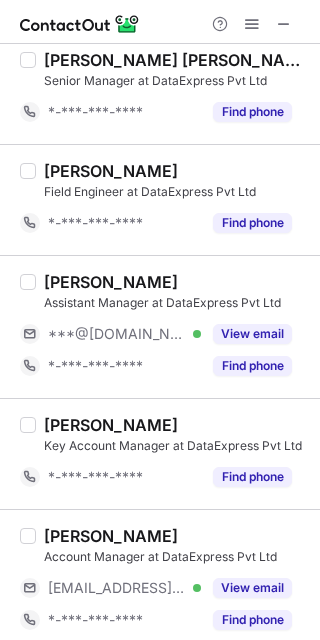 scroll, scrollTop: 1800, scrollLeft: 0, axis: vertical 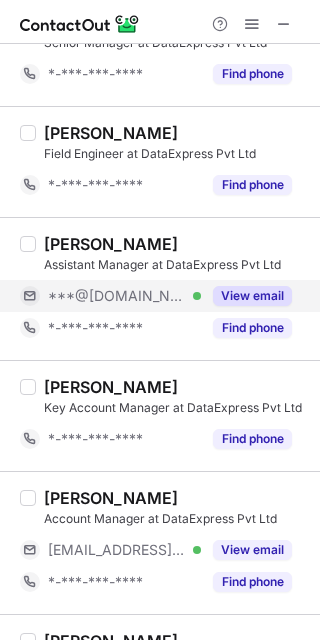 click on "View email" at bounding box center (252, 296) 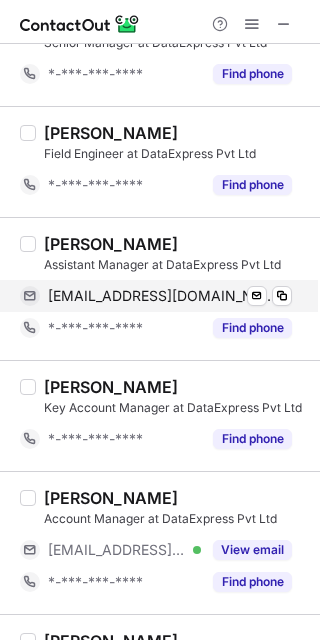 click on "nikam83@gmail.com Verified Send email Copy" at bounding box center [156, 296] 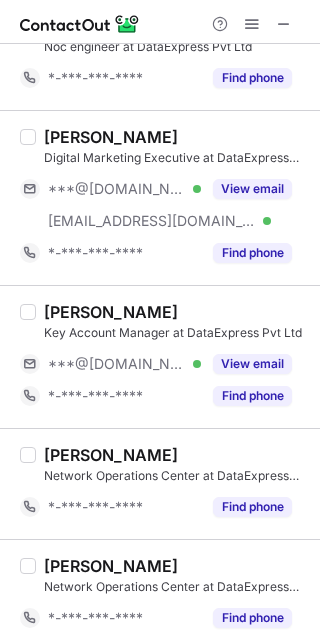 scroll, scrollTop: 2758, scrollLeft: 0, axis: vertical 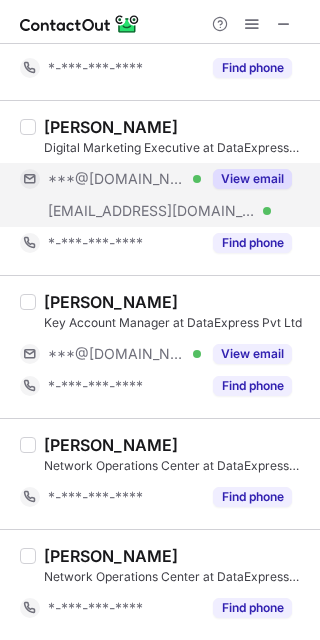 click on "View email" at bounding box center [252, 179] 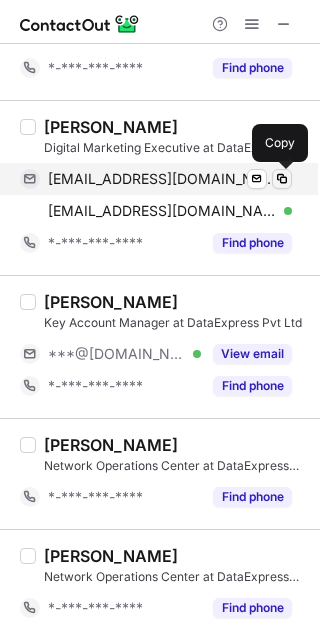 click at bounding box center [282, 179] 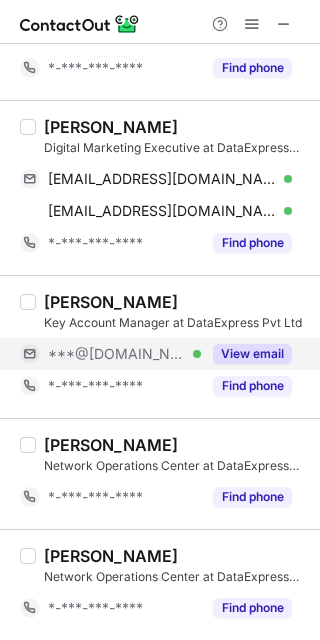 click on "View email" at bounding box center (252, 354) 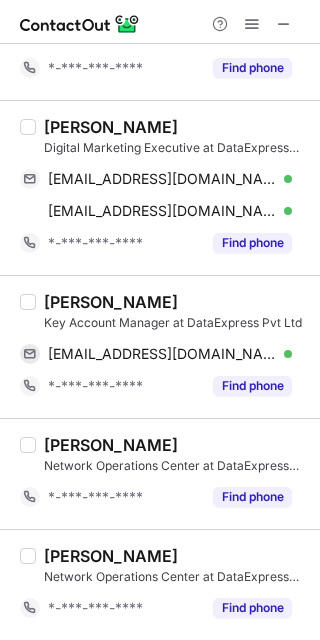 click on "Bhaskar Desai Key Account Manager at DataExpress Pvt Ltd mail2bhaskardesai@gmail.com Verified Send email Copy *-***-***-**** Find phone" at bounding box center (172, 347) 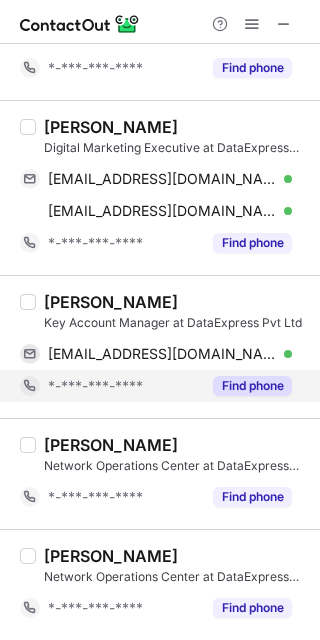 click on "mail2bhaskardesai@gmail.com Verified Send email Copy" at bounding box center [156, 354] 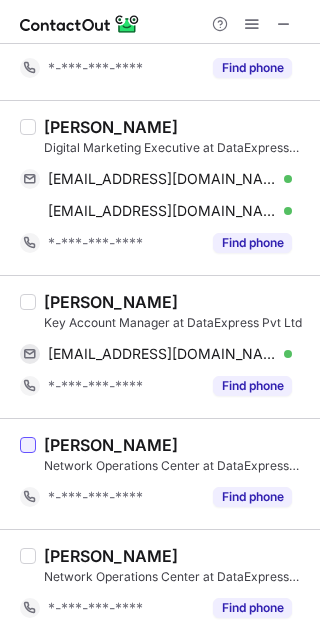 click at bounding box center (28, 445) 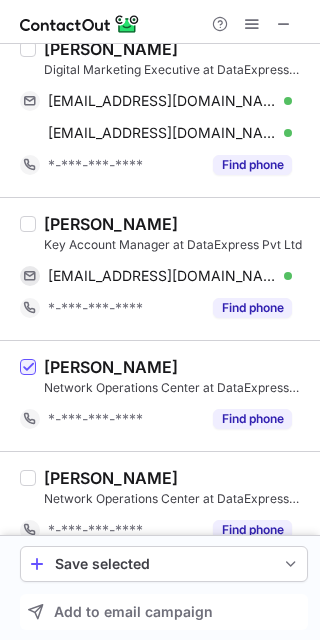 scroll, scrollTop: 2858, scrollLeft: 0, axis: vertical 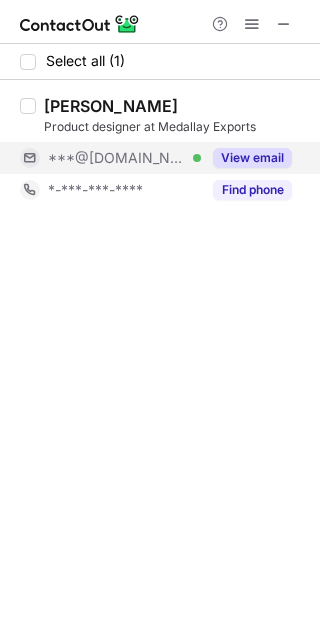 click on "View email" at bounding box center (252, 158) 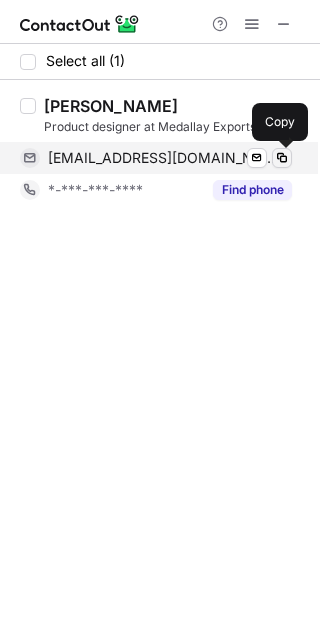 click at bounding box center (282, 158) 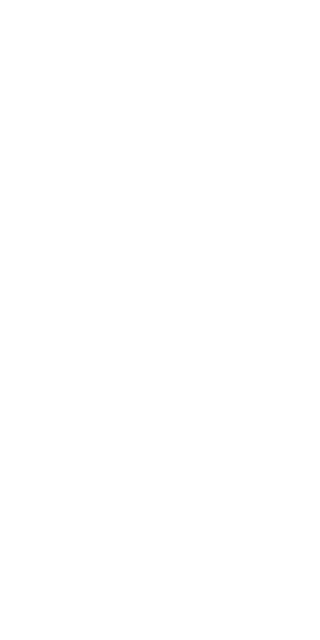scroll, scrollTop: 0, scrollLeft: 0, axis: both 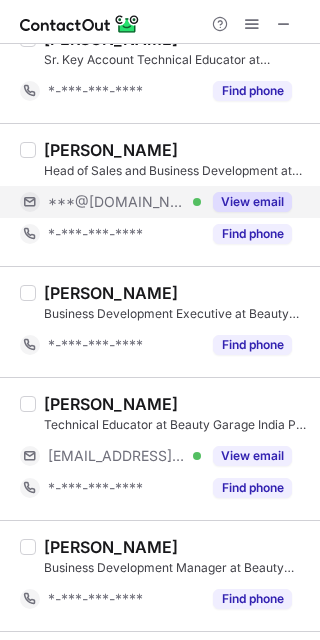 click on "View email" at bounding box center (252, 202) 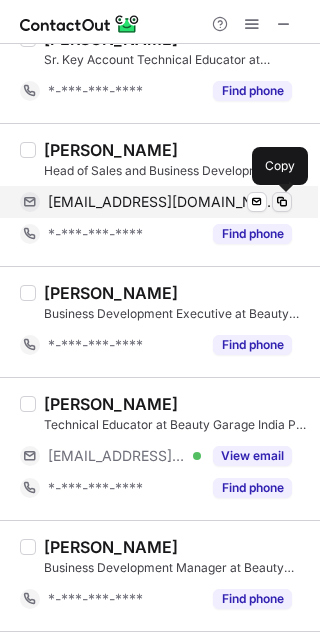 click at bounding box center (282, 202) 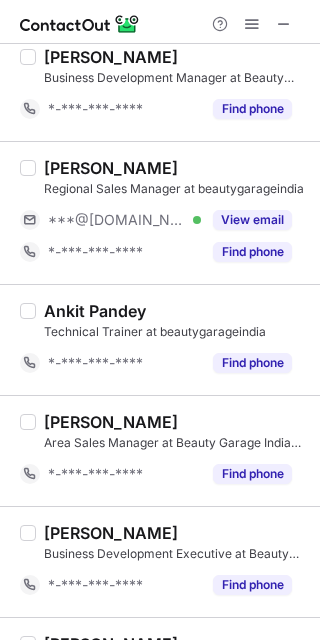 scroll, scrollTop: 900, scrollLeft: 0, axis: vertical 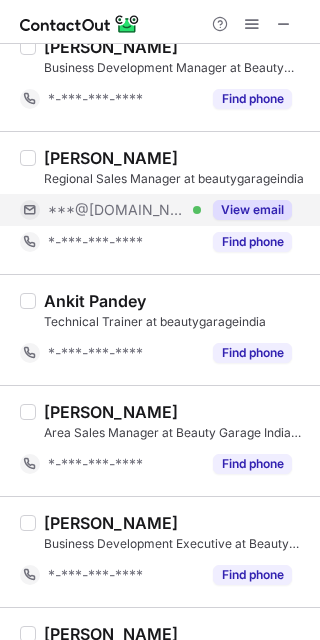 click on "View email" at bounding box center [252, 210] 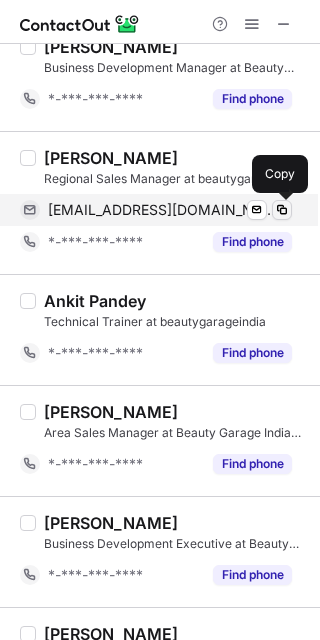 click at bounding box center [282, 210] 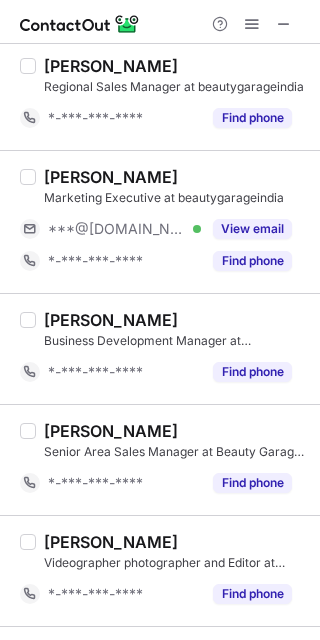 scroll, scrollTop: 1600, scrollLeft: 0, axis: vertical 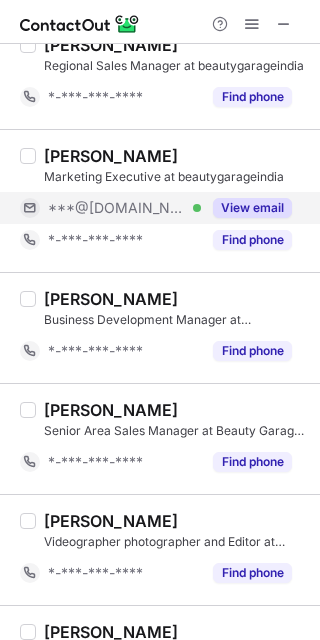 click on "View email" at bounding box center [252, 208] 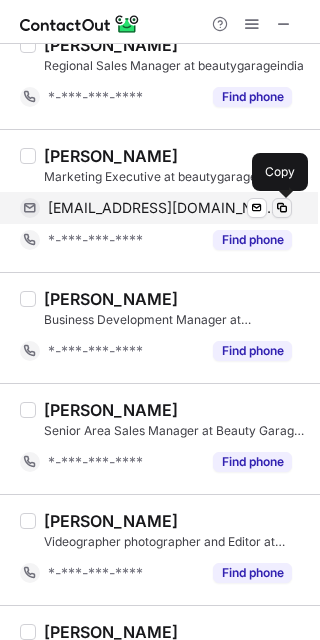 click at bounding box center (282, 208) 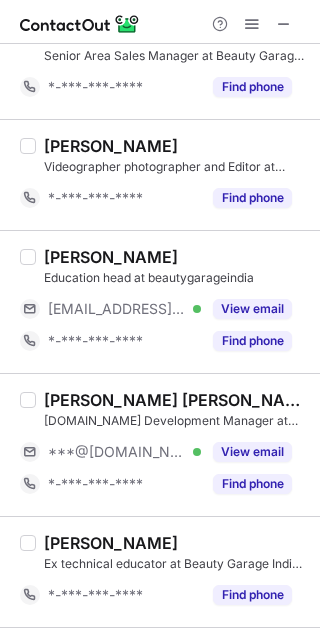 scroll, scrollTop: 2000, scrollLeft: 0, axis: vertical 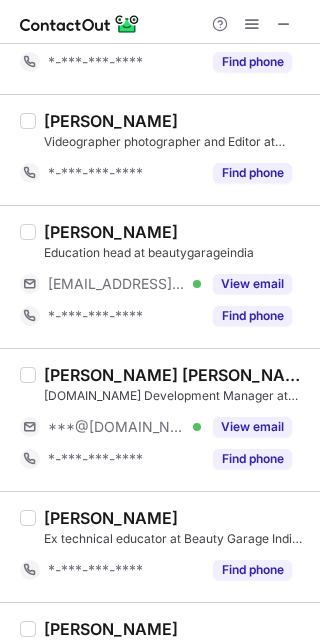 drag, startPoint x: 229, startPoint y: 280, endPoint x: 220, endPoint y: 231, distance: 49.819675 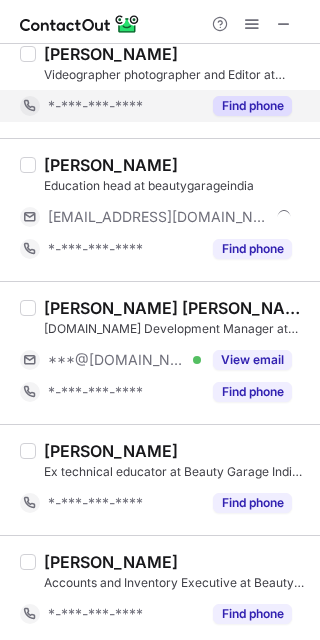 scroll, scrollTop: 2100, scrollLeft: 0, axis: vertical 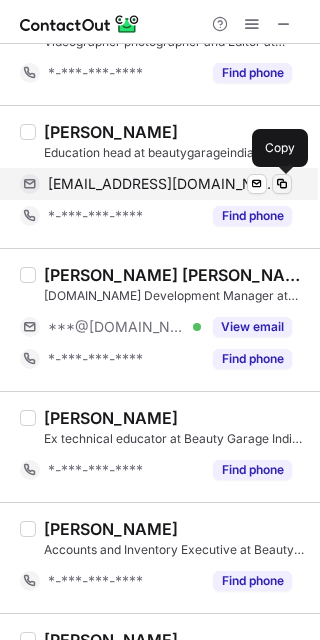 click at bounding box center (282, 184) 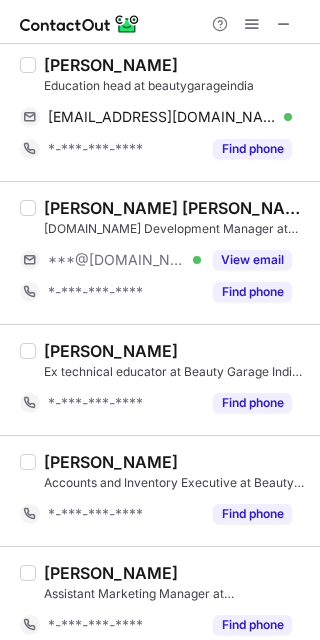 scroll, scrollTop: 2200, scrollLeft: 0, axis: vertical 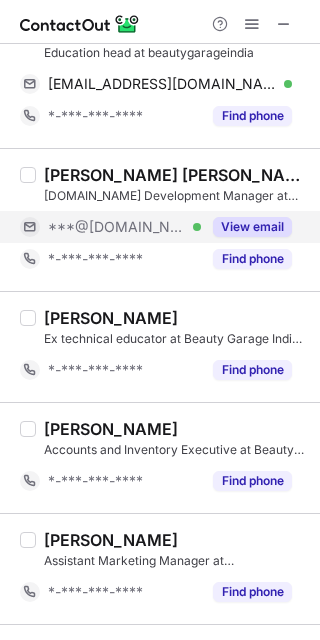 click on "View email" at bounding box center [252, 227] 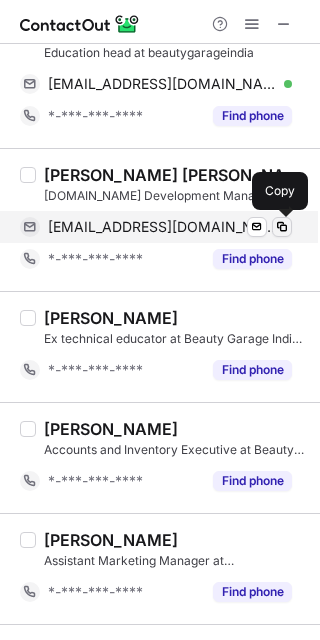 click at bounding box center [282, 227] 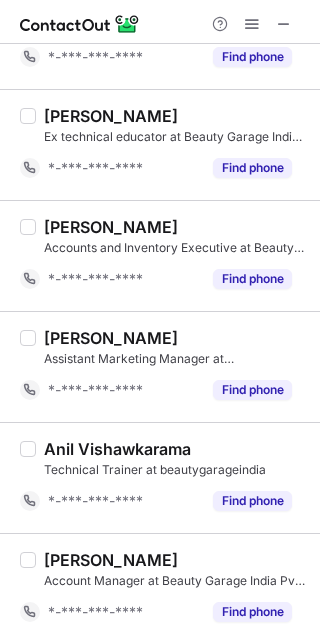scroll, scrollTop: 2406, scrollLeft: 0, axis: vertical 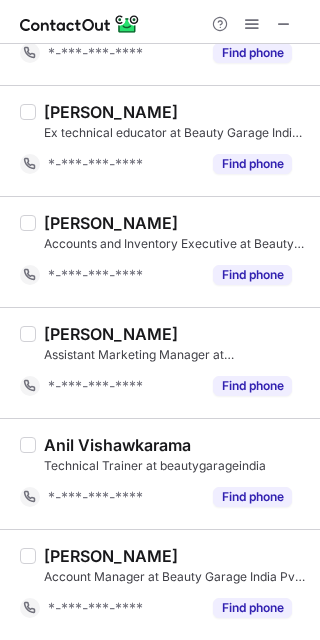 click on "Akshita Menon Assistant Marketing Manager at beautygarageindia" at bounding box center (176, 344) 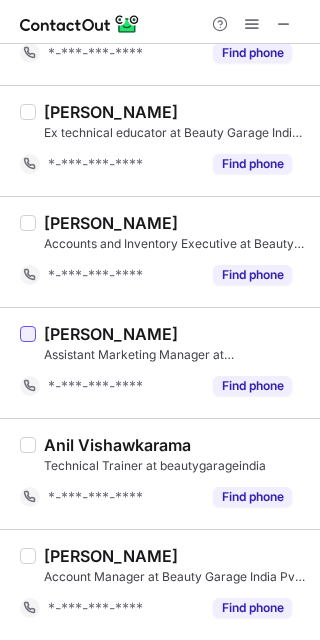 click at bounding box center [28, 334] 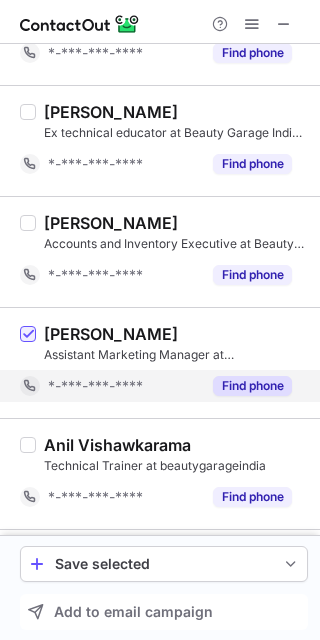 scroll, scrollTop: 2506, scrollLeft: 0, axis: vertical 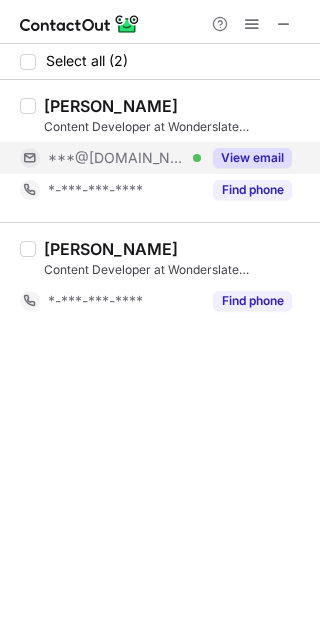 click on "View email" at bounding box center [252, 158] 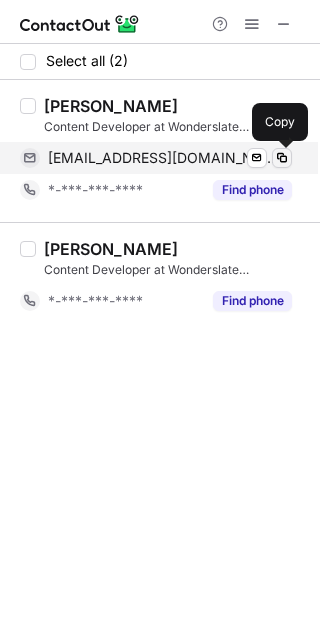 click at bounding box center [282, 158] 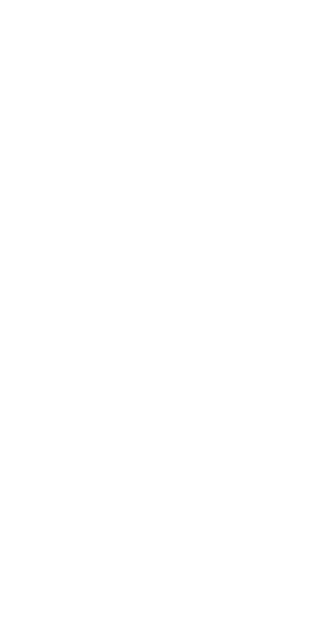 scroll, scrollTop: 0, scrollLeft: 0, axis: both 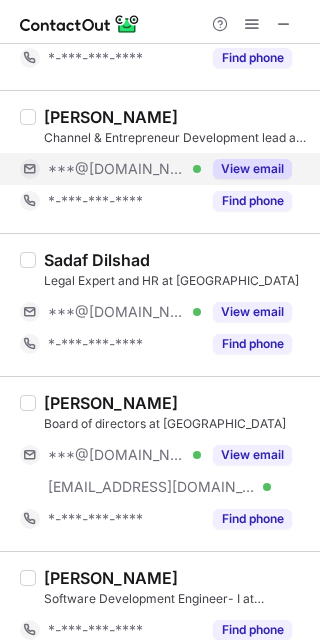 click on "View email" at bounding box center [252, 169] 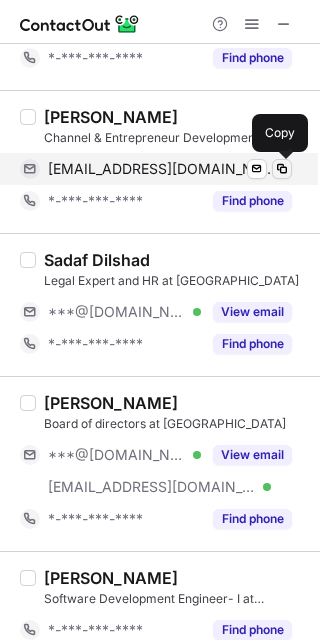 click at bounding box center (282, 169) 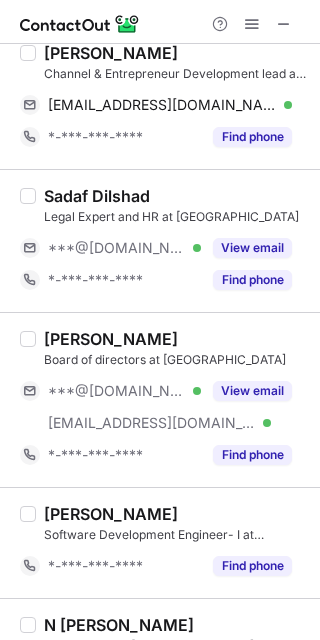 scroll, scrollTop: 200, scrollLeft: 0, axis: vertical 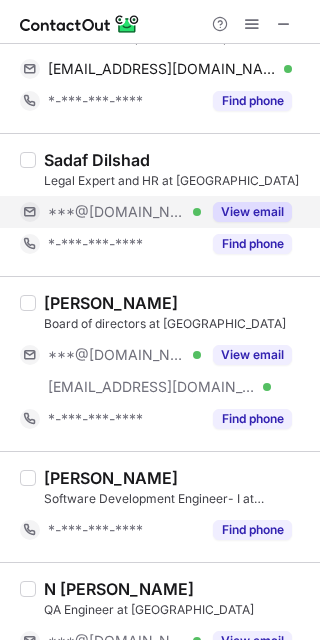 click on "View email" at bounding box center (246, 212) 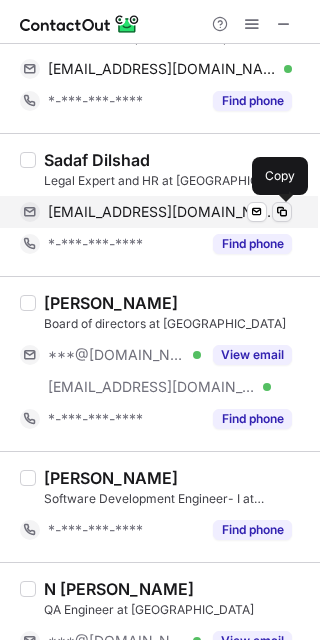 click at bounding box center (282, 212) 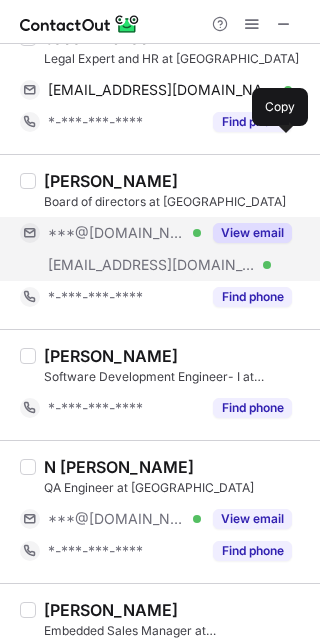 scroll, scrollTop: 400, scrollLeft: 0, axis: vertical 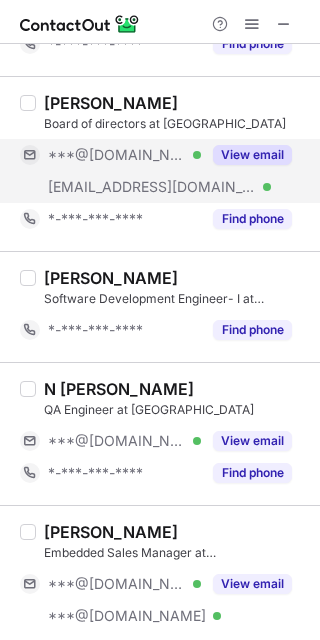 click on "View email" at bounding box center (246, 155) 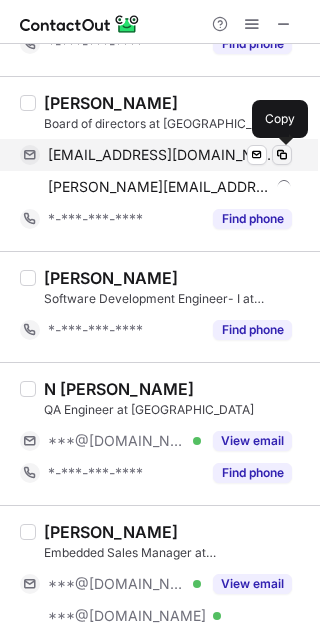 click at bounding box center (282, 155) 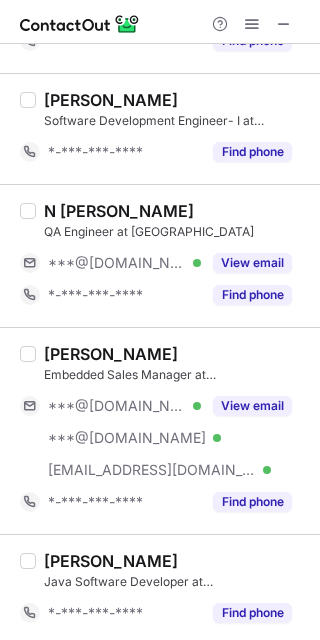 scroll, scrollTop: 600, scrollLeft: 0, axis: vertical 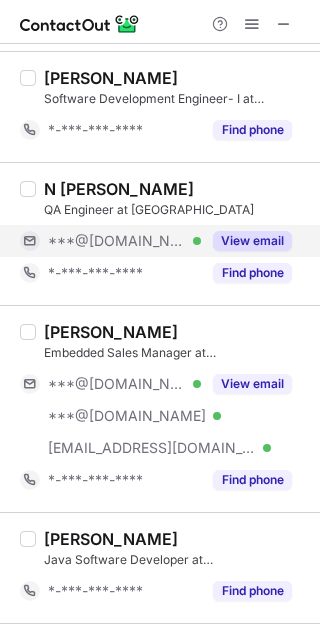 click on "View email" at bounding box center [252, 241] 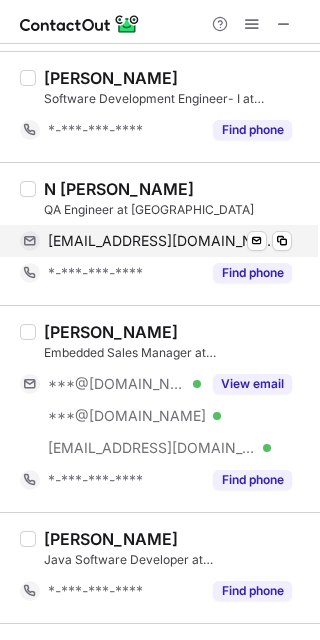 click on "adharshgupta6285@gmail.com Verified Send email Copy" at bounding box center (156, 241) 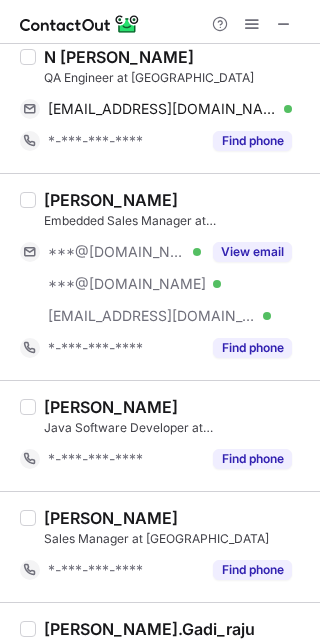 scroll, scrollTop: 800, scrollLeft: 0, axis: vertical 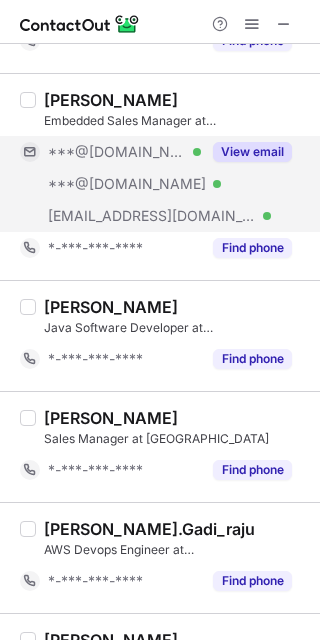 click on "View email" at bounding box center (252, 152) 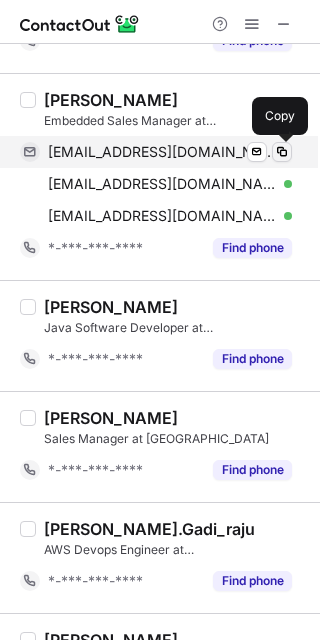 click at bounding box center [282, 152] 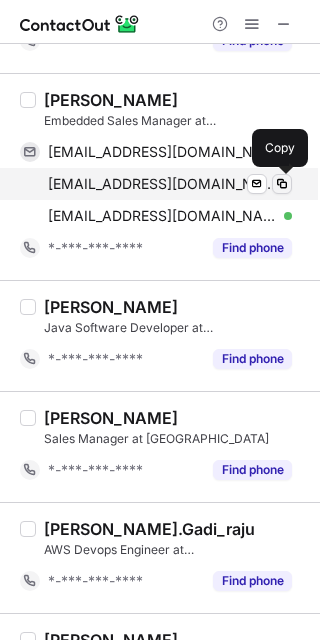 click at bounding box center [282, 184] 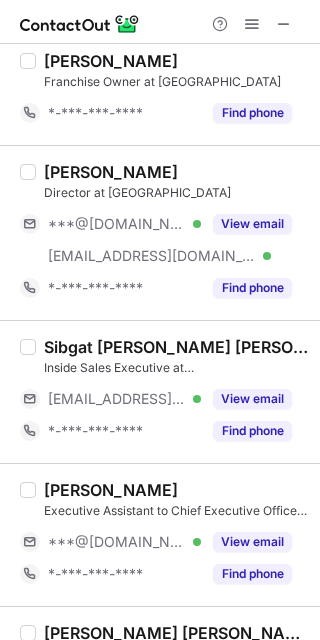 scroll, scrollTop: 1400, scrollLeft: 0, axis: vertical 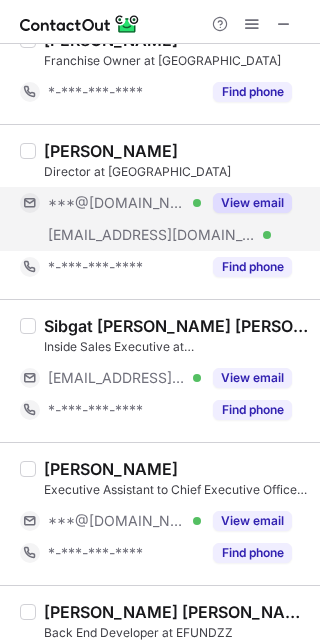 click on "View email" at bounding box center [246, 203] 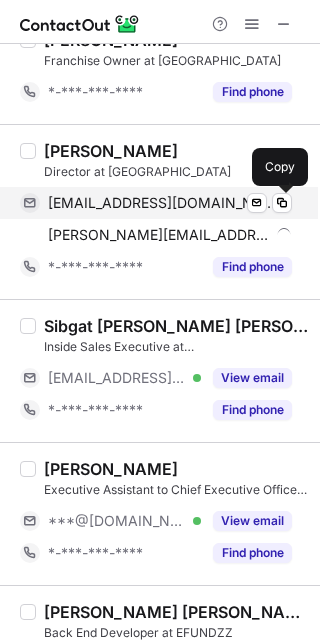 click on "satyamrsh@gmail.com Verified Send email Copy" at bounding box center (156, 203) 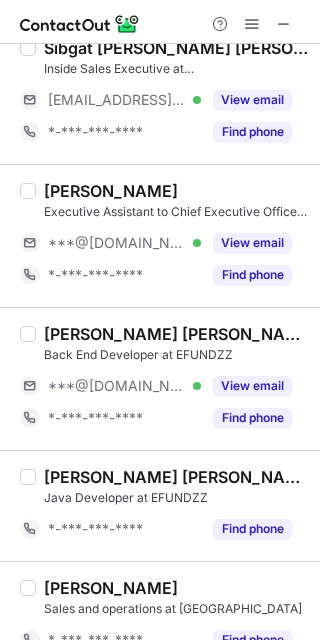 scroll, scrollTop: 1700, scrollLeft: 0, axis: vertical 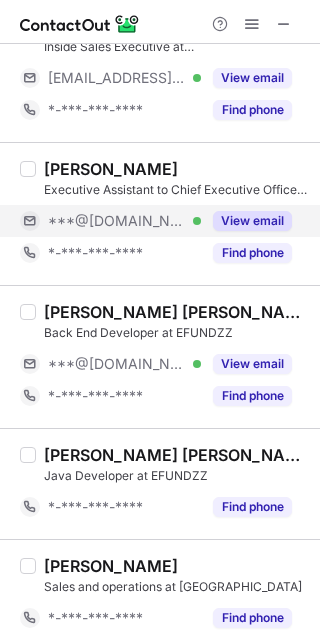 click on "View email" at bounding box center [252, 221] 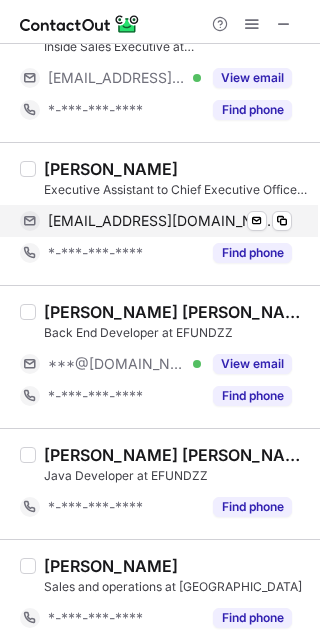 click on "snehab2014@gmail.com Verified Send email Copy" at bounding box center (156, 221) 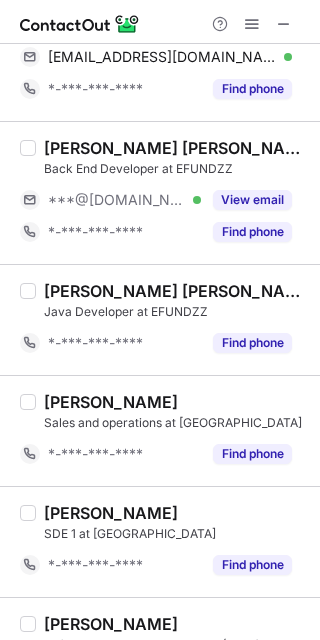 scroll, scrollTop: 1868, scrollLeft: 0, axis: vertical 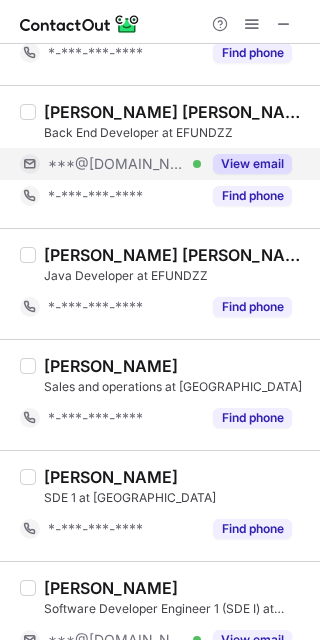 click on "View email" at bounding box center (252, 164) 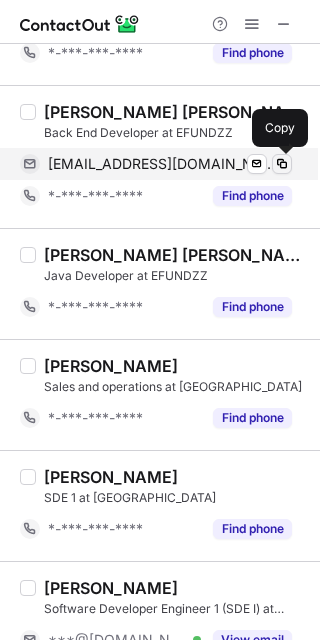 click at bounding box center (282, 164) 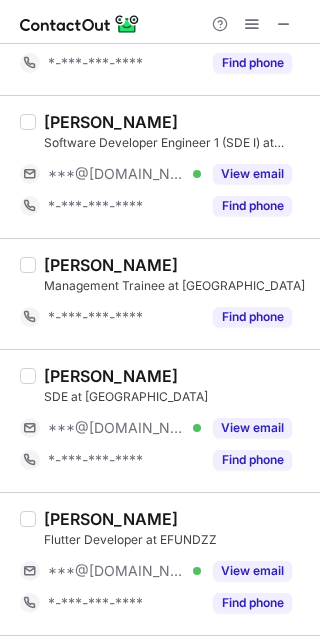 scroll, scrollTop: 2368, scrollLeft: 0, axis: vertical 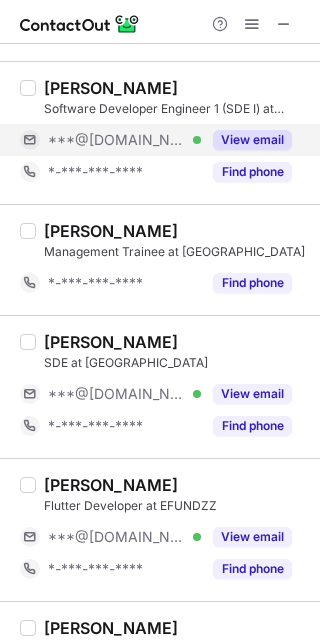 click on "View email" at bounding box center [252, 140] 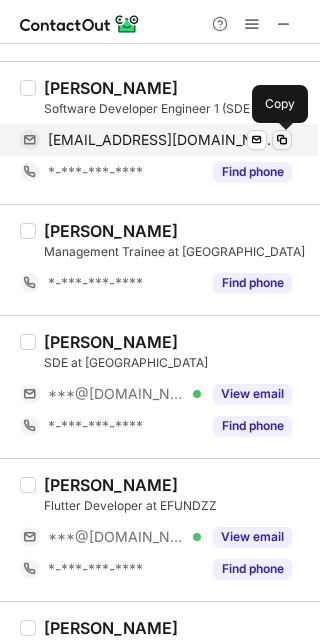 click at bounding box center [282, 140] 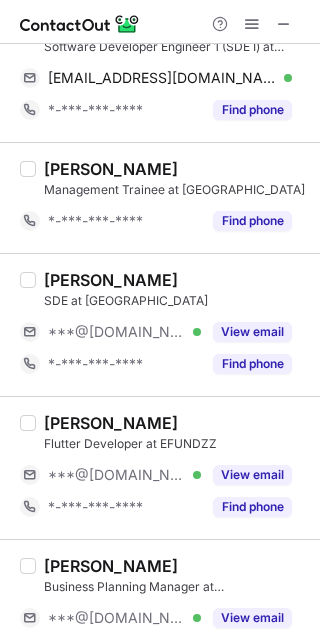 scroll, scrollTop: 2468, scrollLeft: 0, axis: vertical 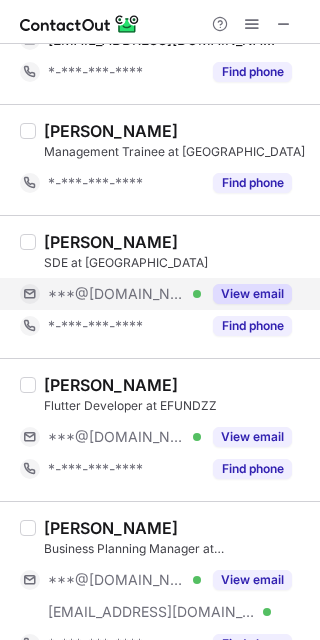 click on "View email" at bounding box center (252, 294) 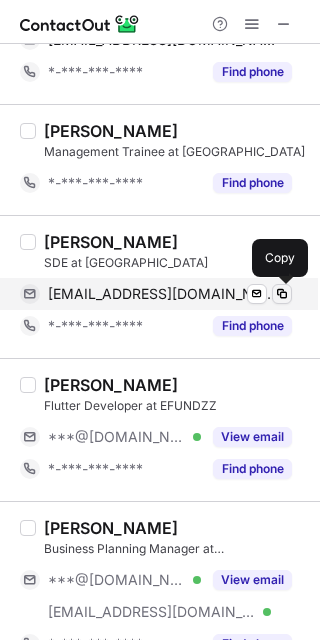click at bounding box center [282, 294] 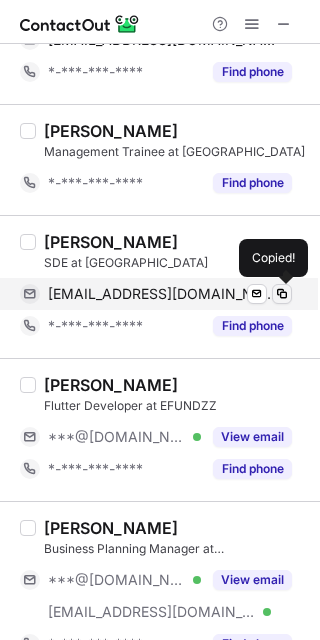 click at bounding box center (282, 294) 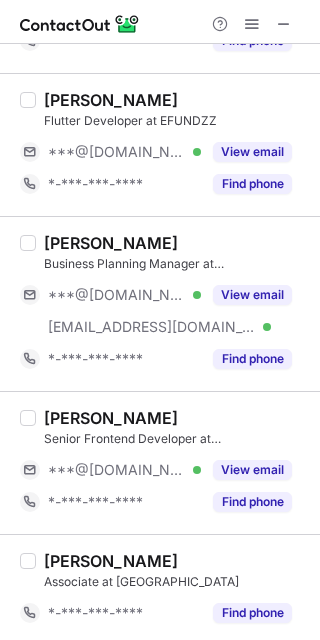 scroll, scrollTop: 2758, scrollLeft: 0, axis: vertical 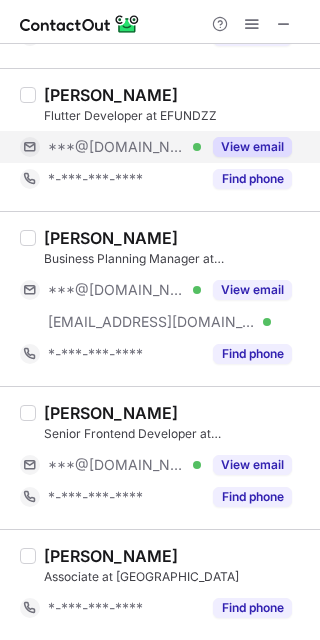 click on "View email" at bounding box center [252, 147] 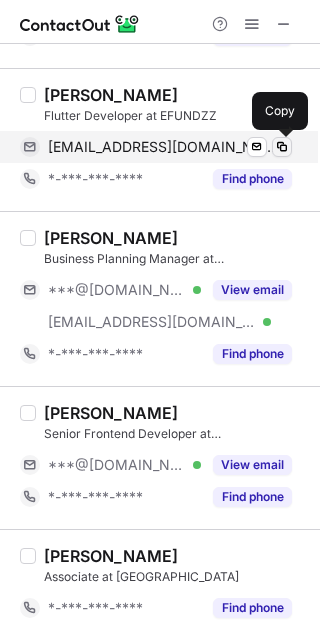 click at bounding box center (282, 147) 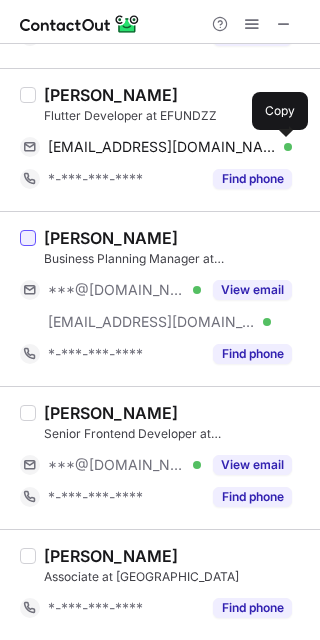 drag, startPoint x: 31, startPoint y: 231, endPoint x: 166, endPoint y: 206, distance: 137.2953 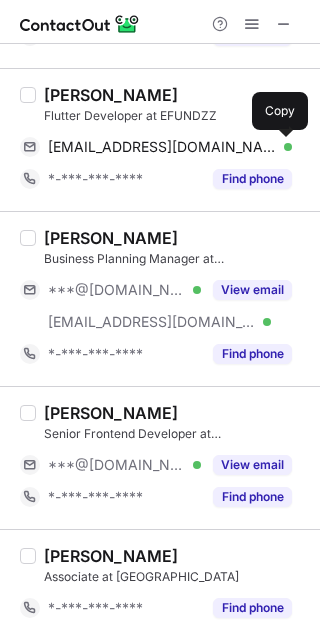 click at bounding box center (28, 238) 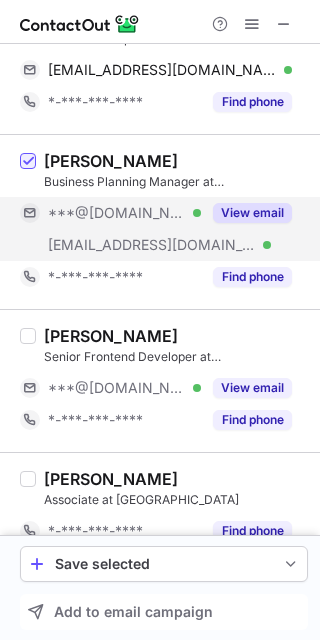 scroll, scrollTop: 2858, scrollLeft: 0, axis: vertical 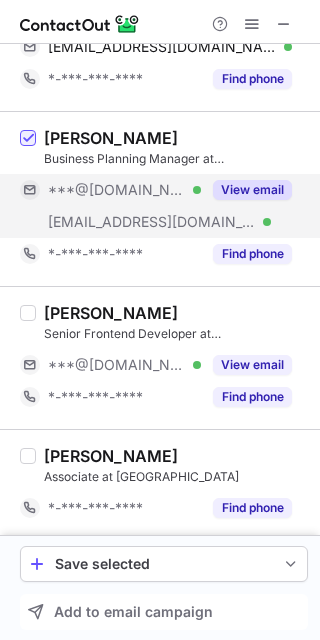 click on "View email" at bounding box center [252, 190] 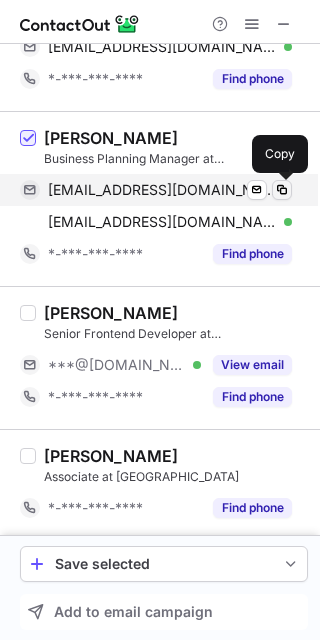 click at bounding box center (282, 190) 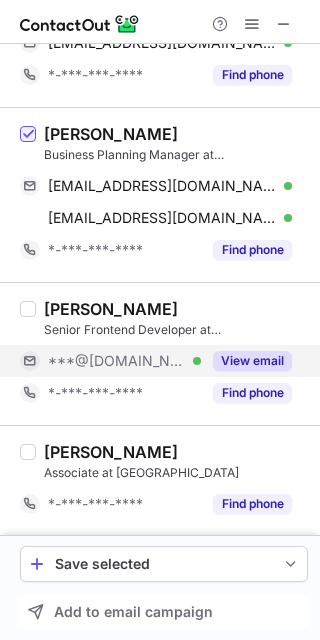 scroll, scrollTop: 2863, scrollLeft: 0, axis: vertical 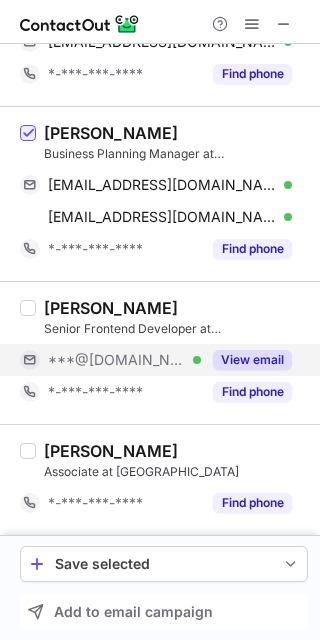 click on "View email" at bounding box center [246, 360] 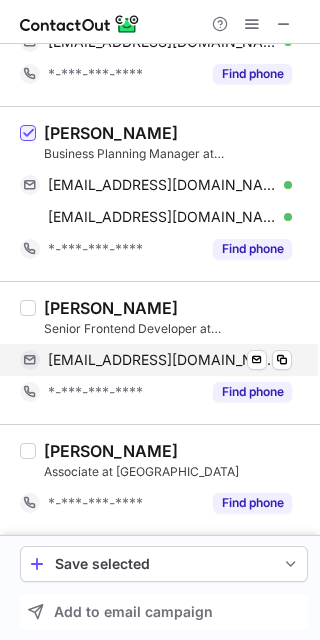 click on "ravikumarmanchala95@gmail.com Verified Send email Copy" at bounding box center [156, 360] 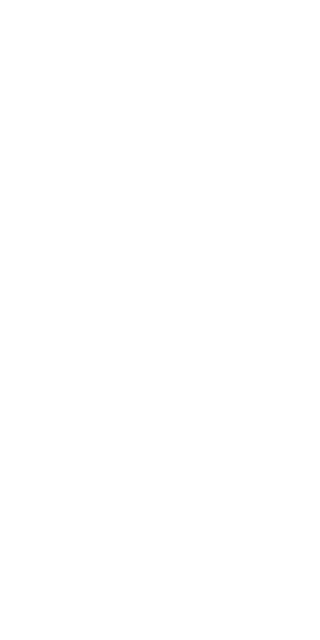 scroll, scrollTop: 0, scrollLeft: 0, axis: both 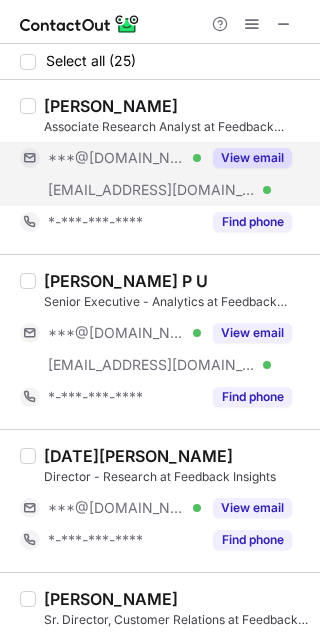 click on "View email" at bounding box center [252, 158] 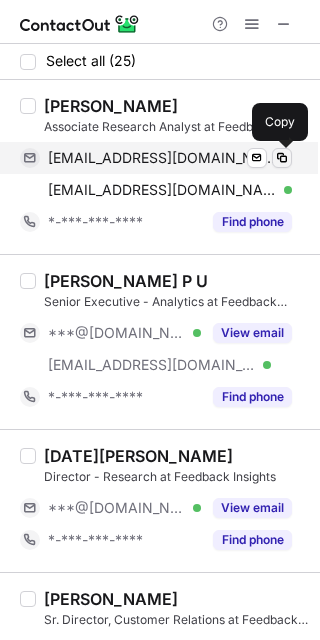 click at bounding box center [282, 158] 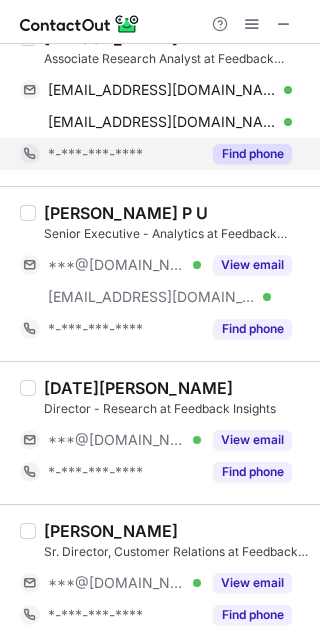 scroll, scrollTop: 100, scrollLeft: 0, axis: vertical 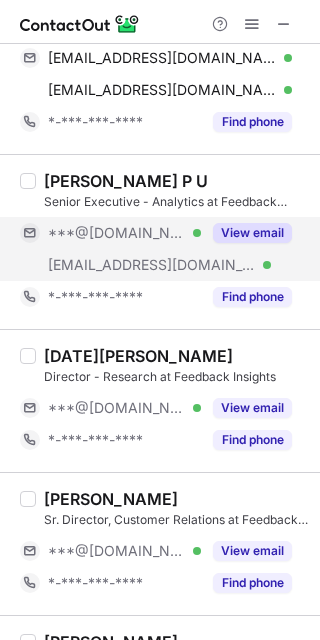 click on "View email" at bounding box center [252, 233] 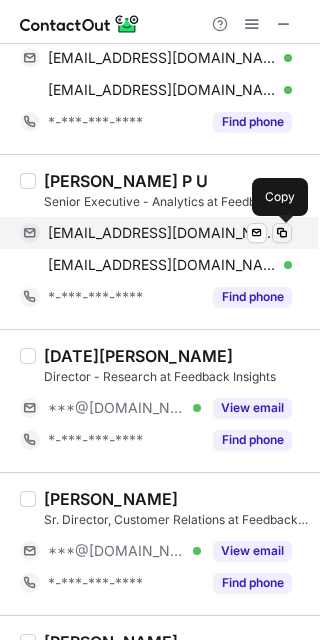 click at bounding box center (282, 233) 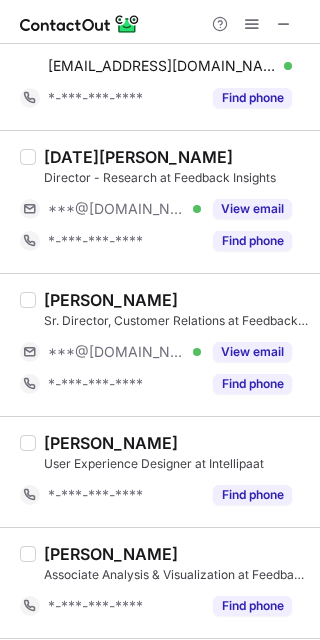 scroll, scrollTop: 300, scrollLeft: 0, axis: vertical 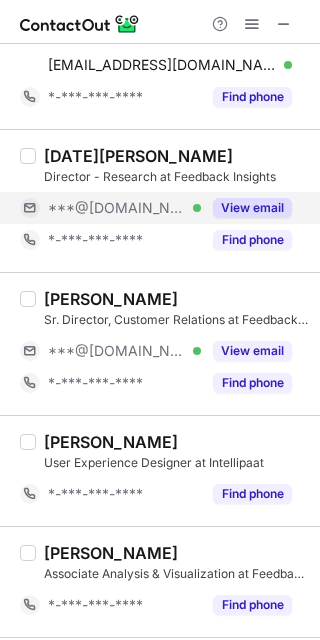 click on "View email" at bounding box center [252, 208] 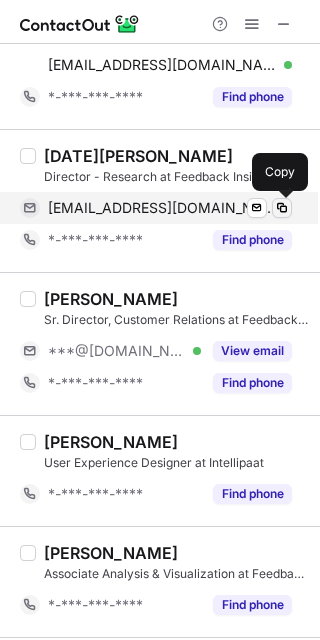 click at bounding box center (282, 208) 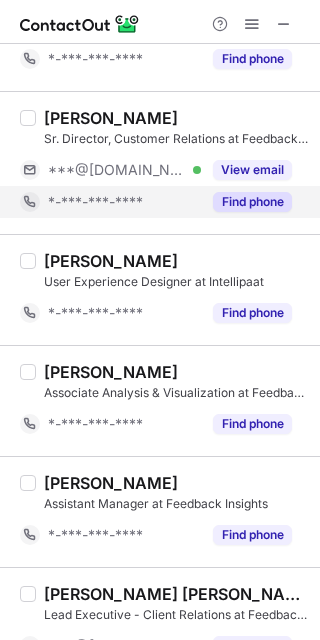scroll, scrollTop: 500, scrollLeft: 0, axis: vertical 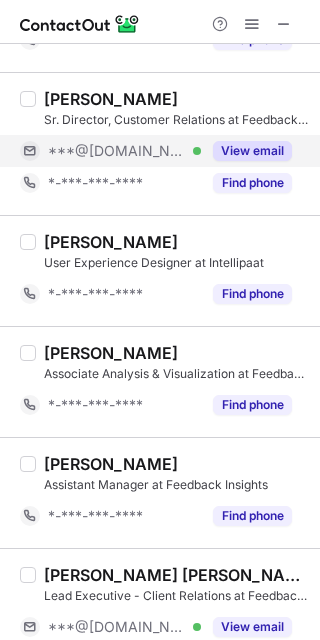 click on "View email" at bounding box center (252, 151) 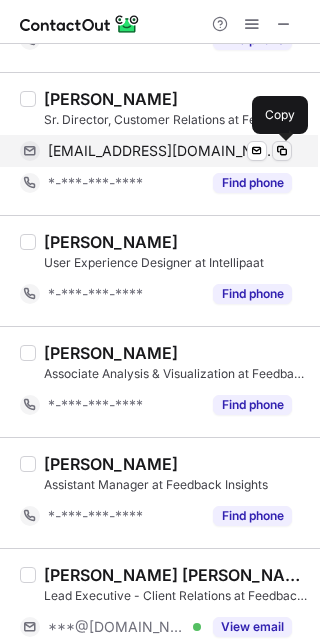 click at bounding box center (282, 151) 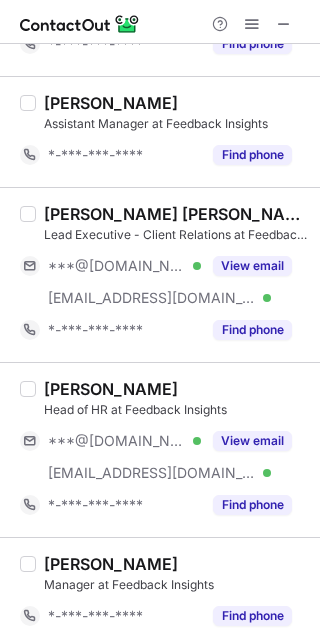 scroll, scrollTop: 900, scrollLeft: 0, axis: vertical 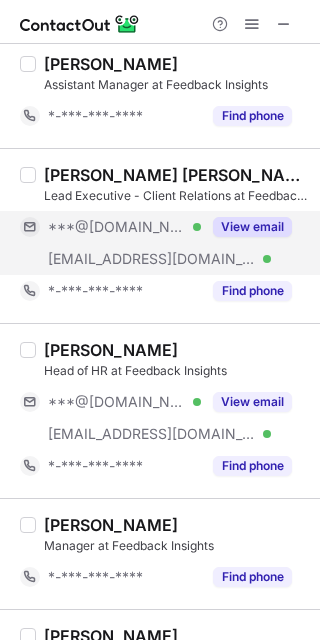 click on "View email" at bounding box center [252, 227] 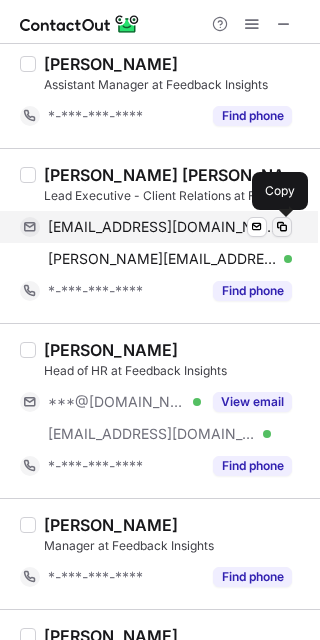 click at bounding box center [282, 227] 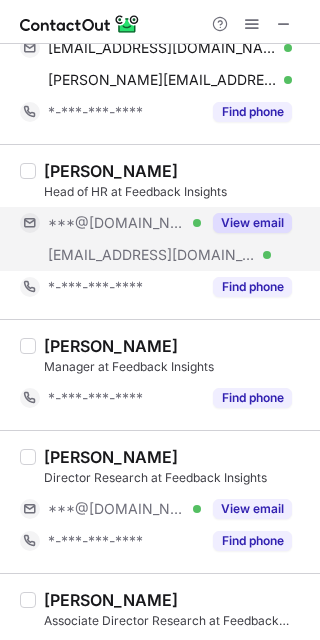 scroll, scrollTop: 1100, scrollLeft: 0, axis: vertical 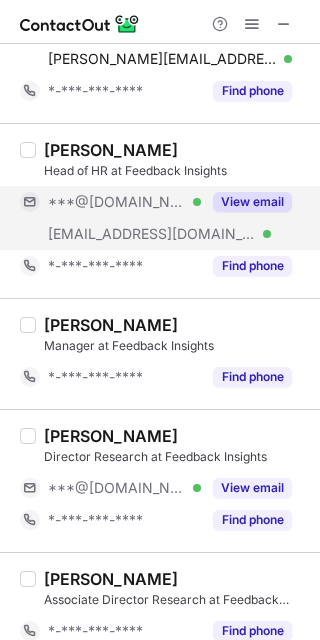 click on "View email" at bounding box center [246, 202] 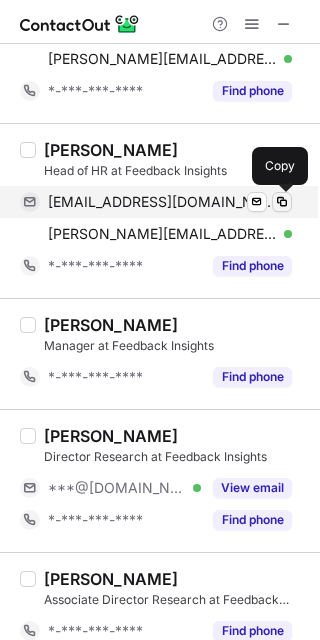 click at bounding box center (282, 202) 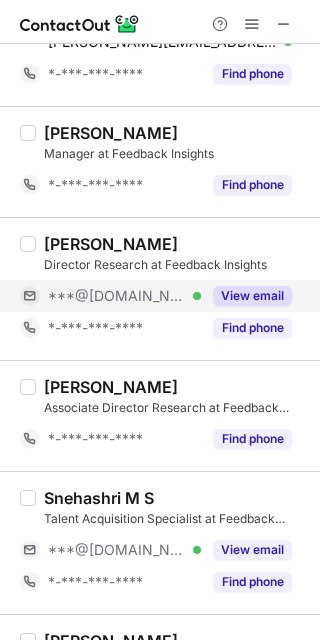 scroll, scrollTop: 1400, scrollLeft: 0, axis: vertical 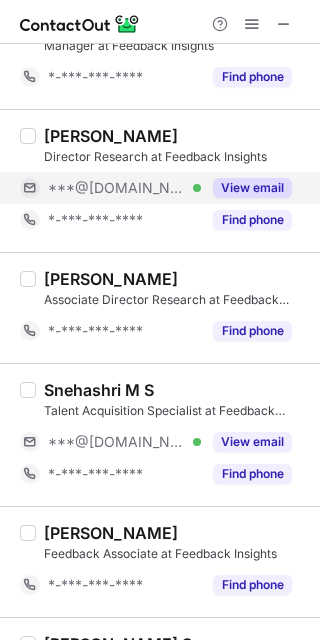 click on "View email" at bounding box center (252, 188) 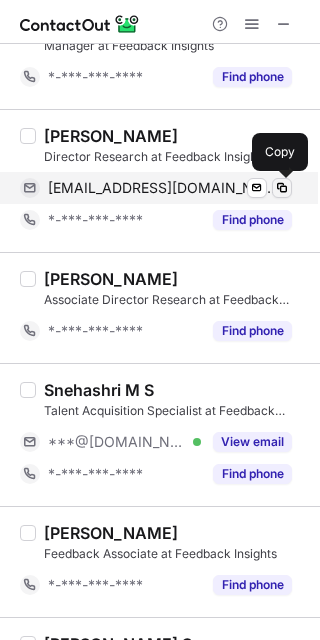 click at bounding box center (282, 188) 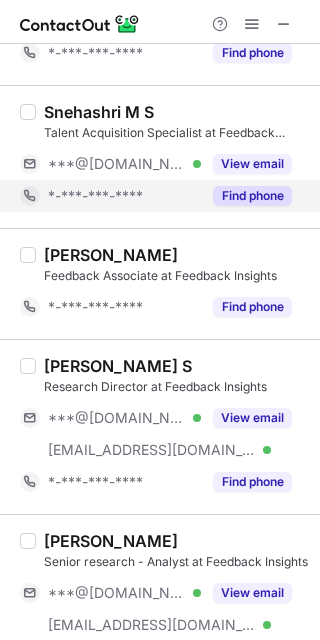 scroll, scrollTop: 1700, scrollLeft: 0, axis: vertical 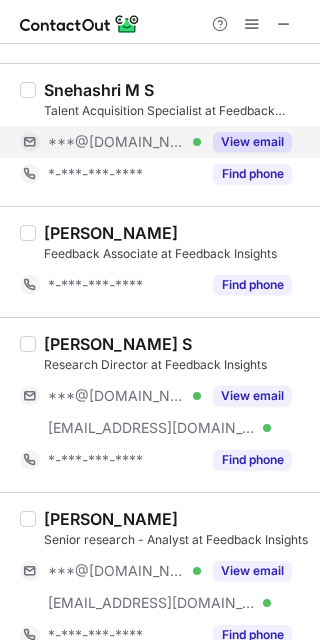 click on "View email" at bounding box center [252, 142] 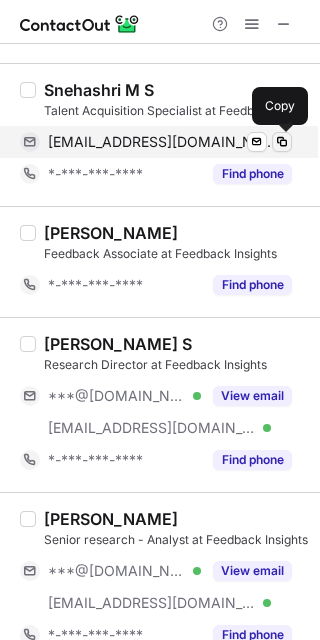 click at bounding box center (282, 142) 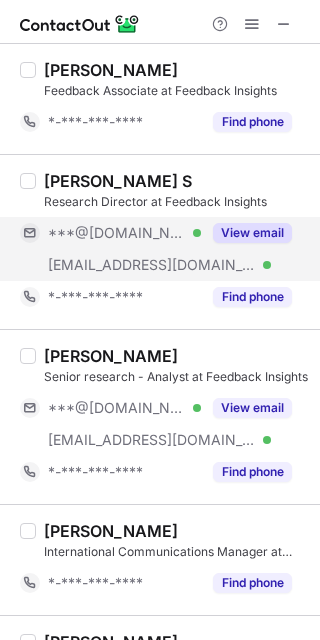 scroll, scrollTop: 1900, scrollLeft: 0, axis: vertical 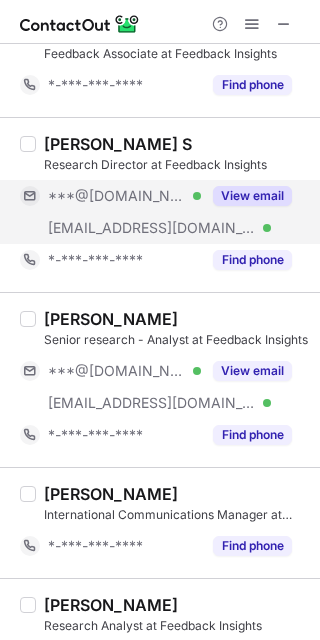 click on "View email" at bounding box center [252, 196] 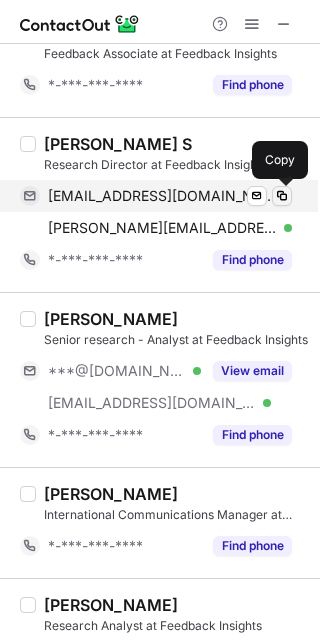 click at bounding box center (282, 196) 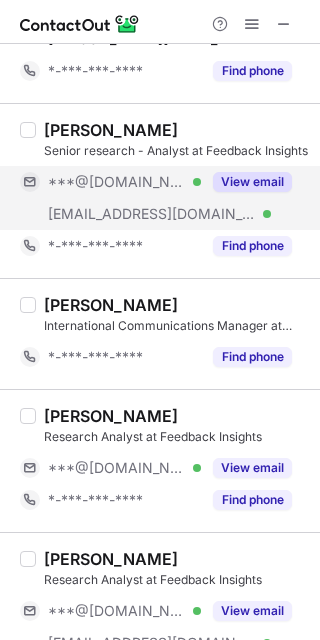 scroll, scrollTop: 2100, scrollLeft: 0, axis: vertical 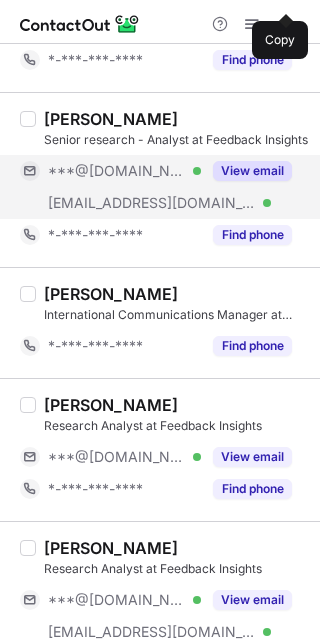 click on "View email" at bounding box center (252, 171) 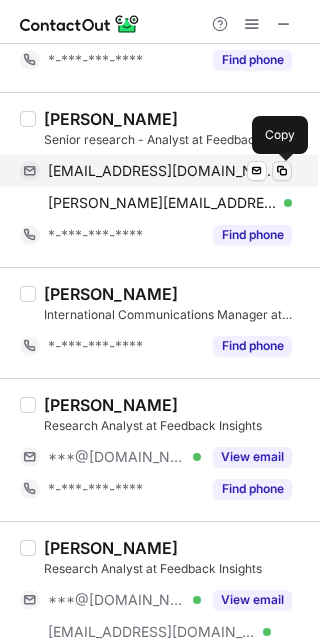 click at bounding box center [282, 171] 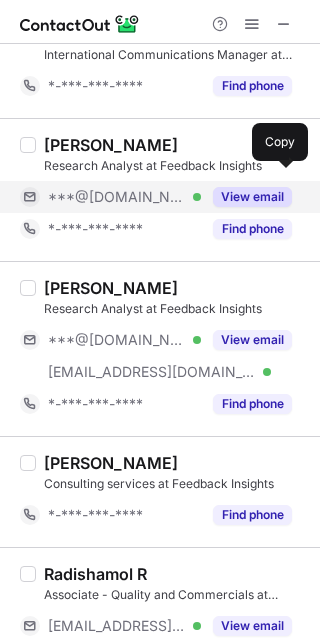 scroll, scrollTop: 2400, scrollLeft: 0, axis: vertical 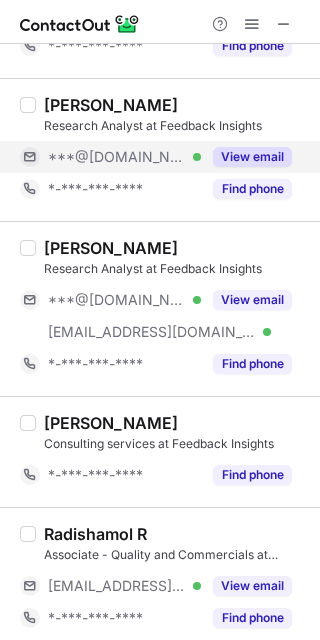 click on "View email" at bounding box center [252, 157] 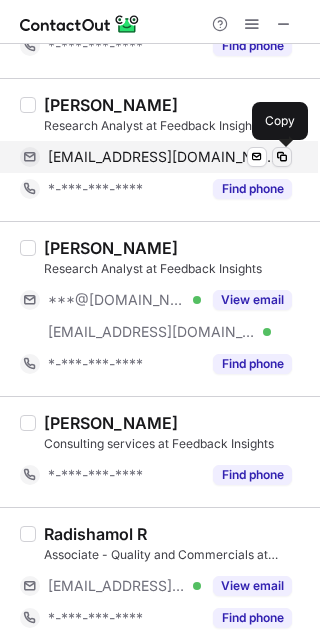 click at bounding box center (282, 157) 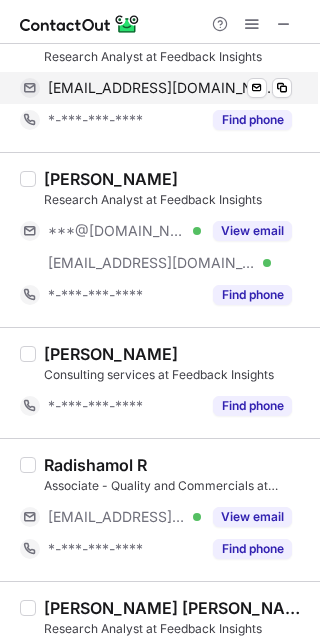 scroll, scrollTop: 2500, scrollLeft: 0, axis: vertical 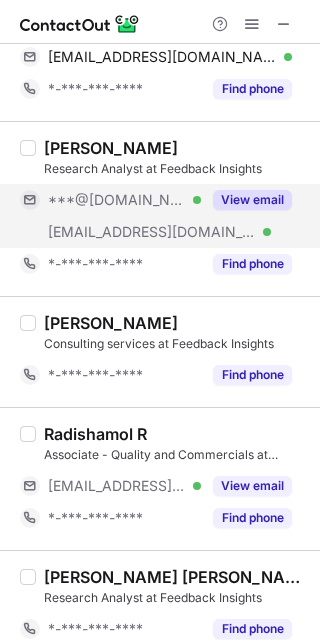 click on "View email" at bounding box center [252, 200] 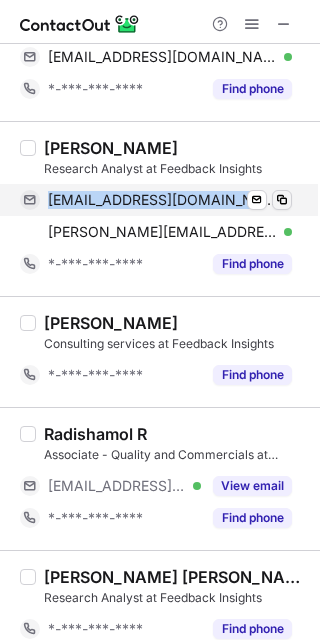 click on "barnalim747@gmail.com Verified Send email Copy" at bounding box center [156, 200] 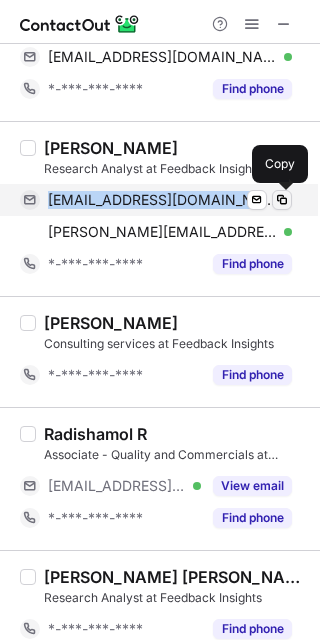 click at bounding box center [282, 200] 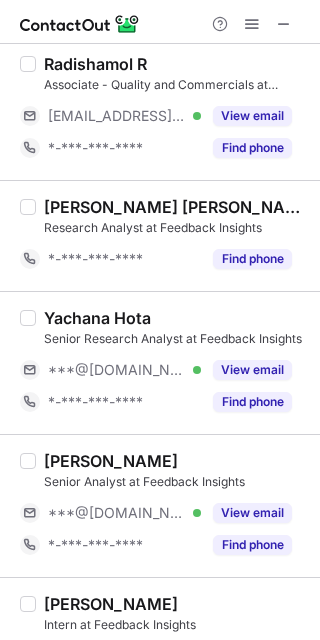 scroll, scrollTop: 2950, scrollLeft: 0, axis: vertical 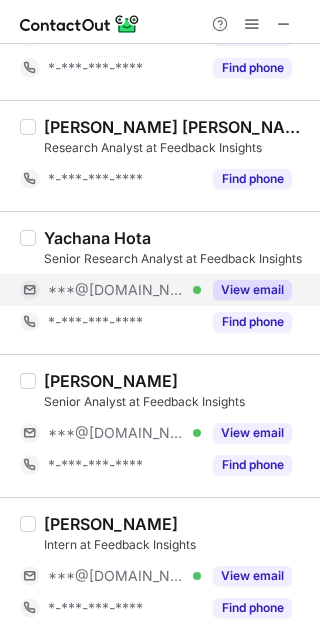 click on "View email" at bounding box center (252, 290) 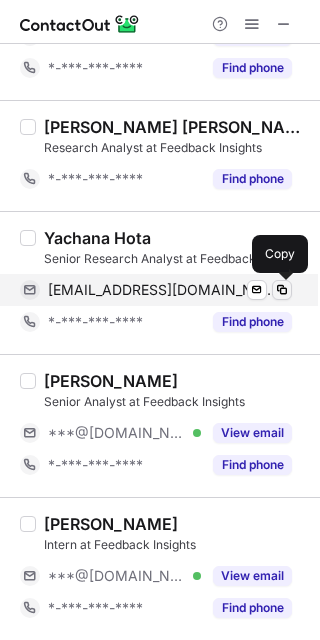 click at bounding box center [282, 290] 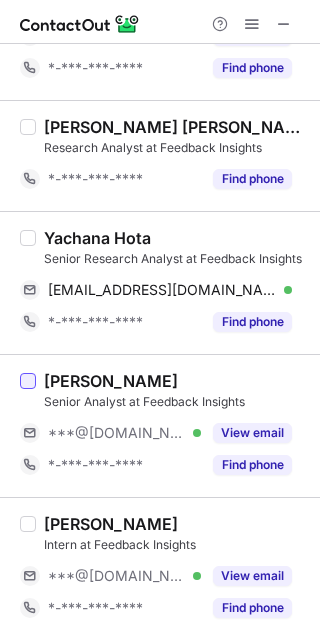 click at bounding box center (28, 381) 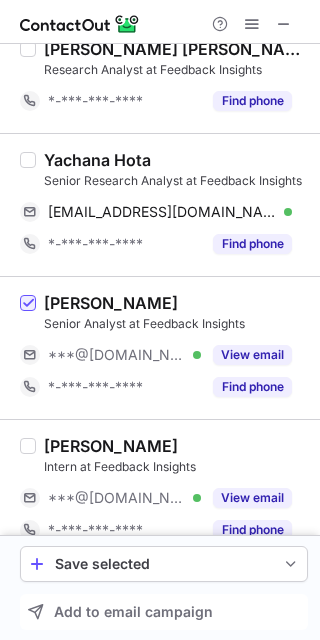scroll, scrollTop: 3055, scrollLeft: 0, axis: vertical 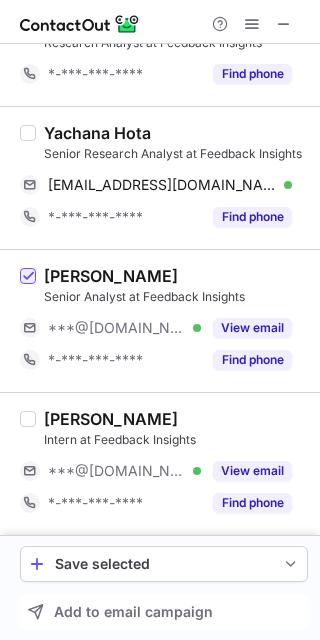 click on "Alena Benadict Senior Analyst at Feedback Insights ***@gmail.com Verified View email *-***-***-**** Find phone" at bounding box center (172, 321) 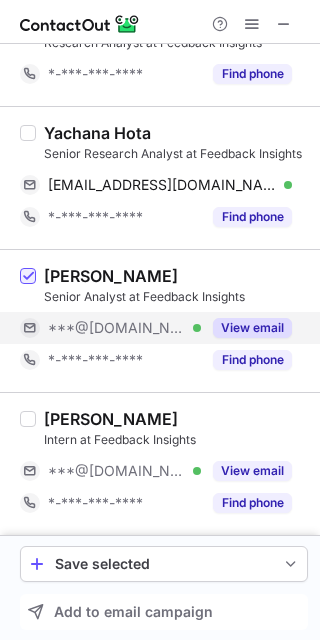 click on "View email" at bounding box center (252, 328) 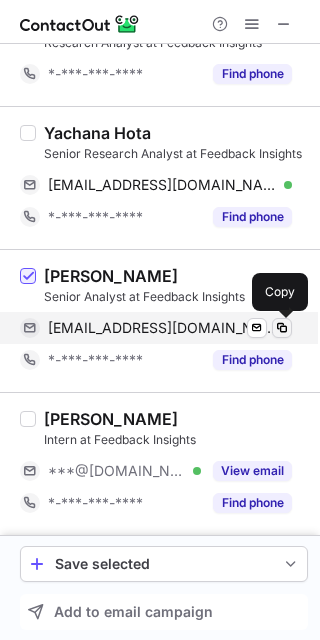 click at bounding box center (282, 328) 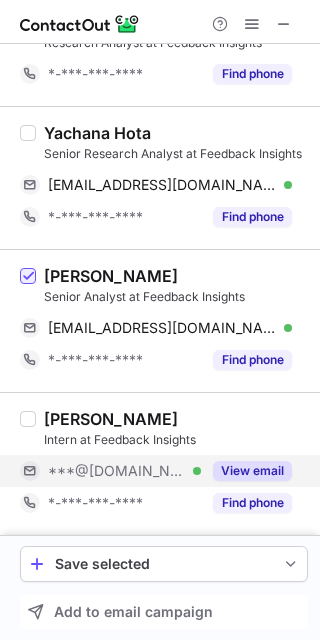 click on "View email" at bounding box center [252, 471] 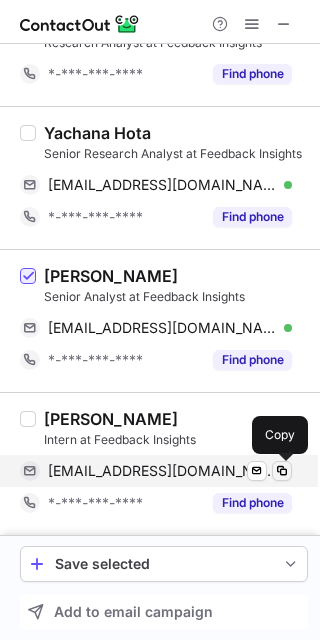 click at bounding box center (282, 471) 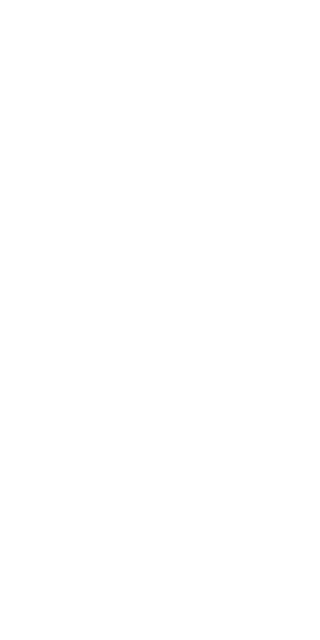 scroll, scrollTop: 0, scrollLeft: 0, axis: both 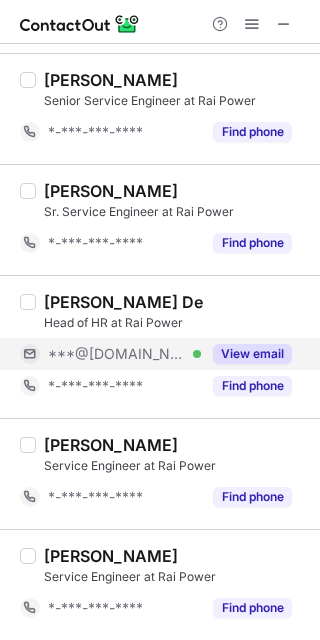 click on "View email" at bounding box center [252, 354] 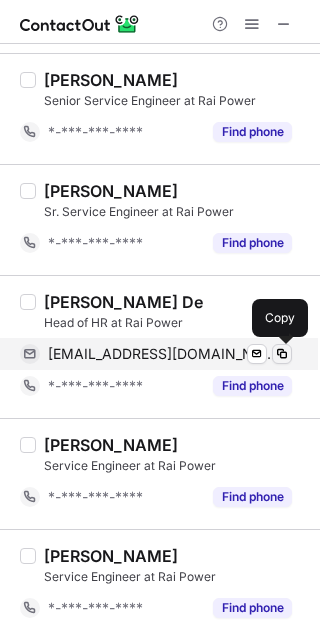 click at bounding box center [282, 354] 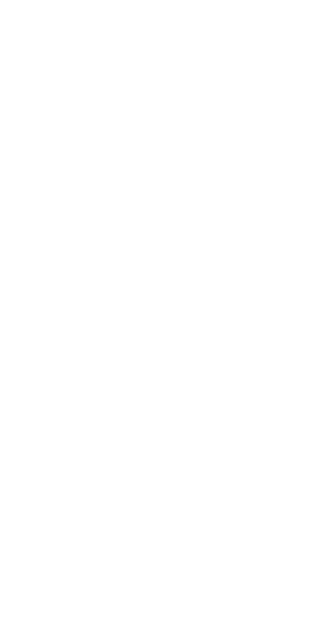 scroll, scrollTop: 0, scrollLeft: 0, axis: both 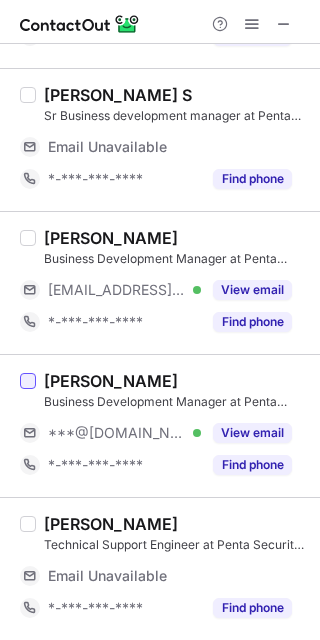 click at bounding box center (28, 381) 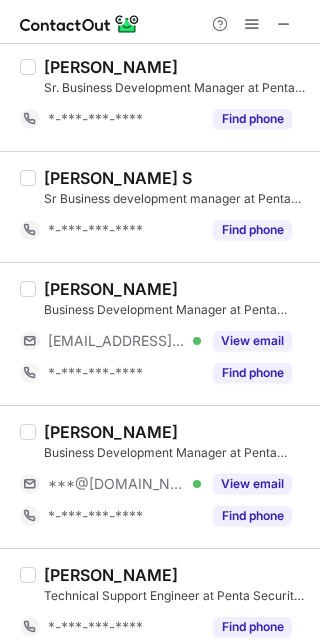 scroll, scrollTop: 58, scrollLeft: 0, axis: vertical 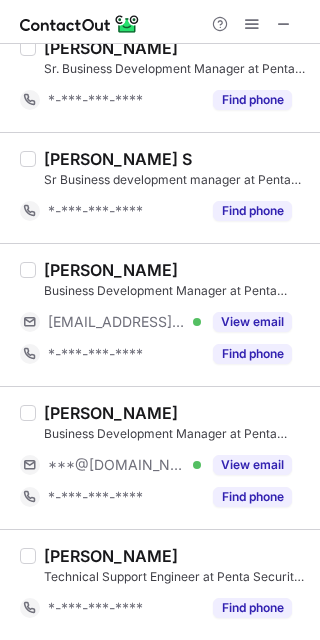 click on "[PERSON_NAME] Business Development Manager at Penta Security Systems ***@[DOMAIN_NAME] Verified View email *-***-***-**** Find phone" at bounding box center [172, 458] 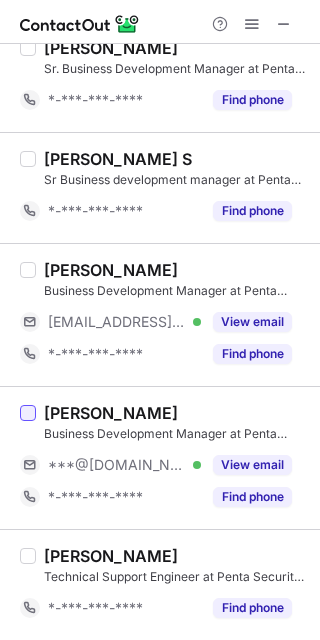 click at bounding box center [28, 413] 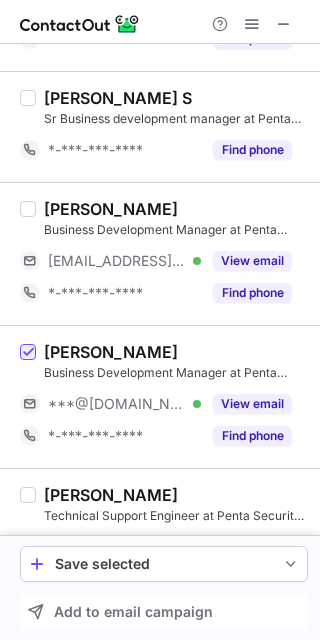 scroll, scrollTop: 163, scrollLeft: 0, axis: vertical 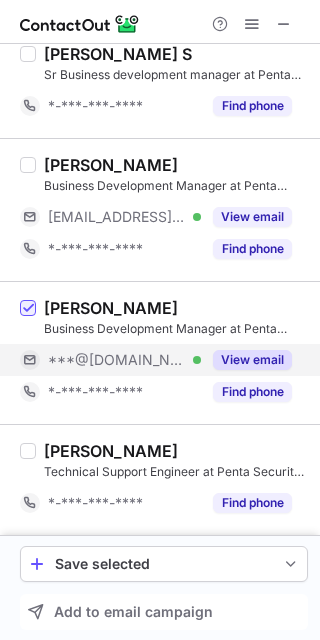 click on "View email" at bounding box center [252, 360] 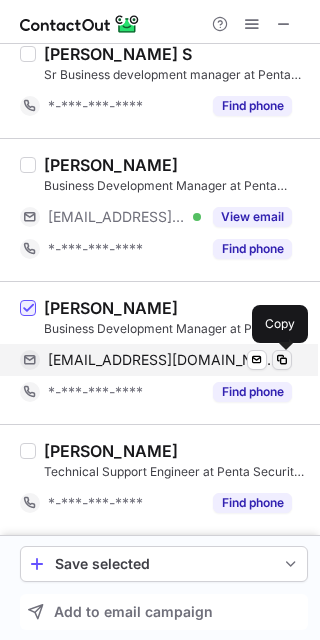 click at bounding box center (282, 360) 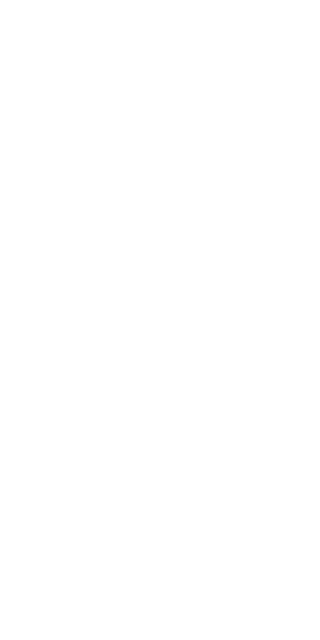 scroll, scrollTop: 0, scrollLeft: 0, axis: both 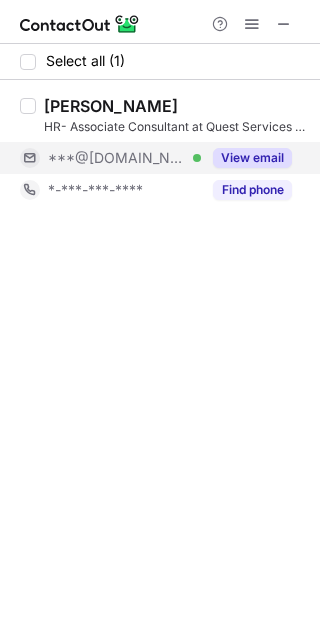click on "View email" at bounding box center (252, 158) 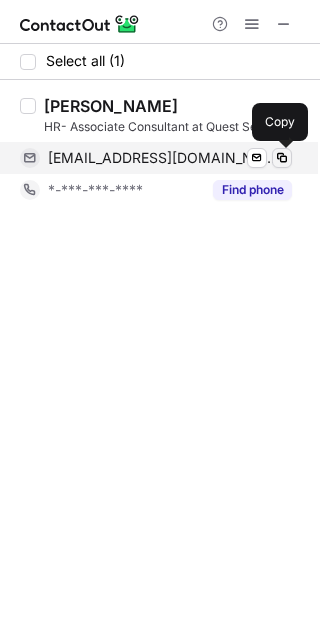 click at bounding box center (282, 158) 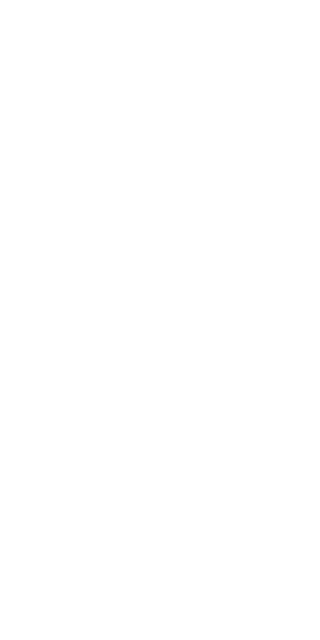 scroll, scrollTop: 0, scrollLeft: 0, axis: both 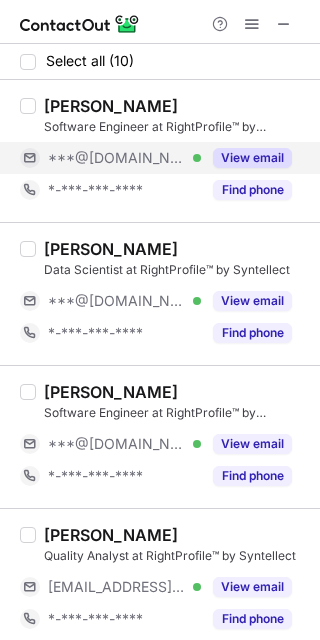 click on "View email" at bounding box center (252, 158) 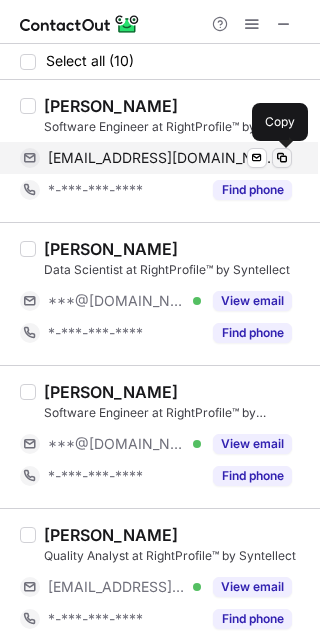 click at bounding box center [282, 158] 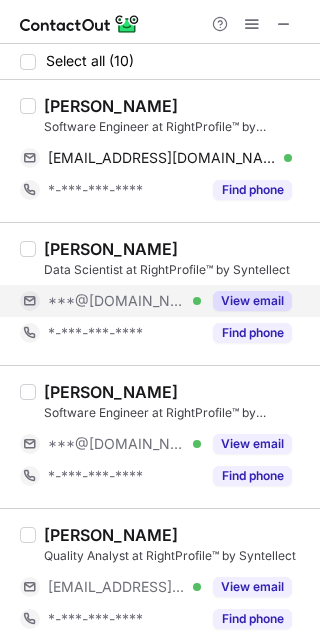 click on "View email" at bounding box center (252, 301) 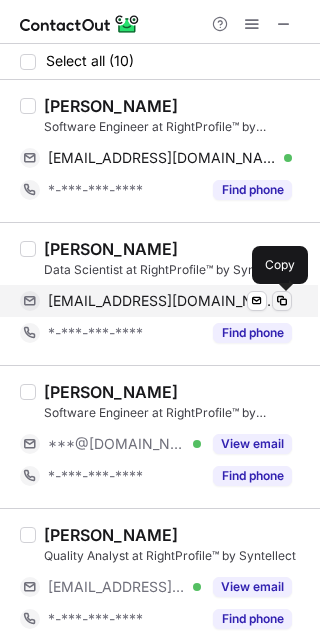 click at bounding box center [282, 301] 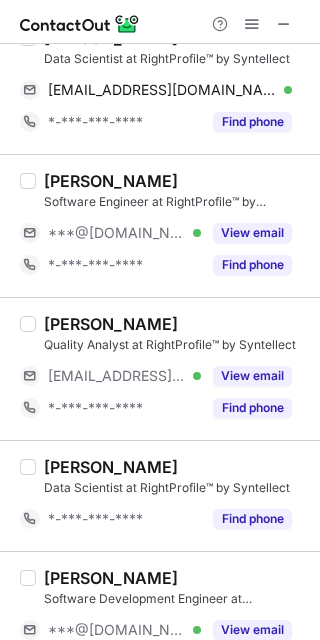 scroll, scrollTop: 200, scrollLeft: 0, axis: vertical 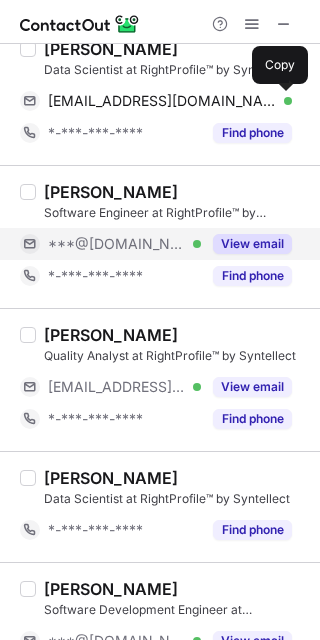click on "View email" at bounding box center (252, 244) 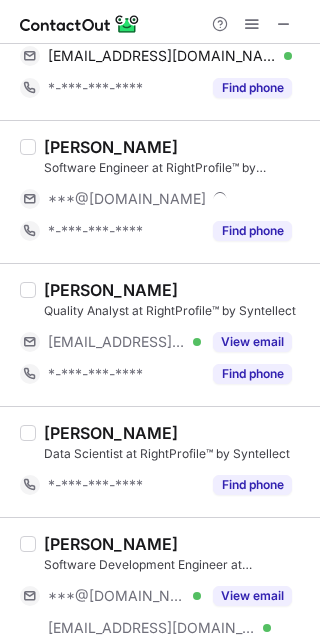 scroll, scrollTop: 300, scrollLeft: 0, axis: vertical 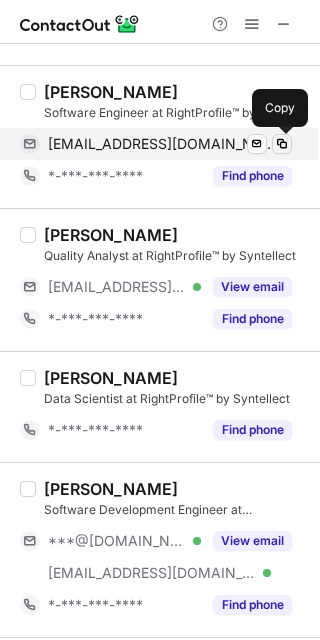 click at bounding box center [282, 144] 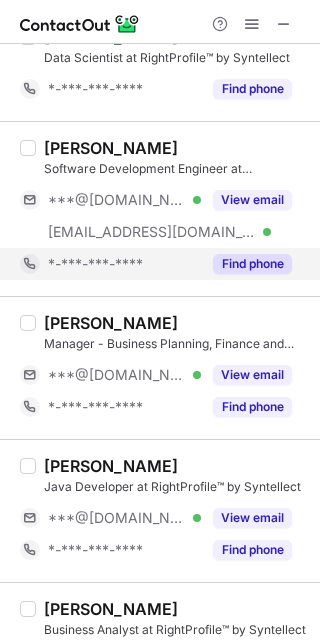 scroll, scrollTop: 700, scrollLeft: 0, axis: vertical 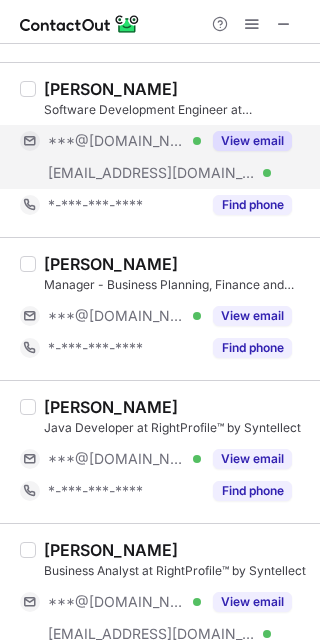 click on "View email" at bounding box center [252, 141] 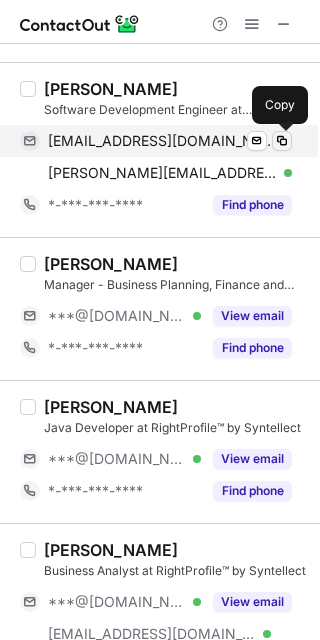 click at bounding box center [282, 141] 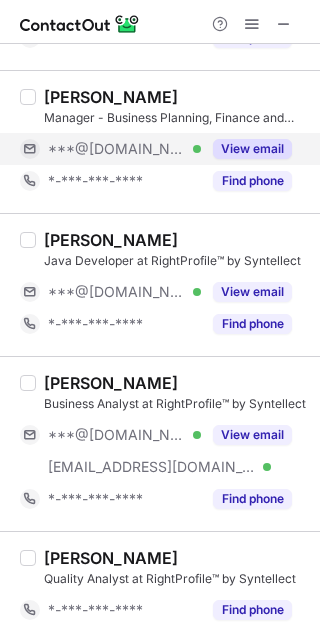 scroll, scrollTop: 869, scrollLeft: 0, axis: vertical 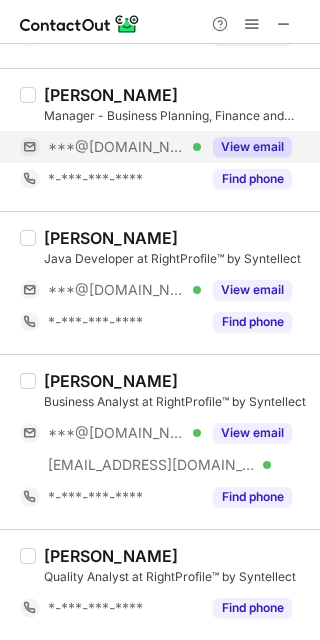 click on "View email" at bounding box center (246, 147) 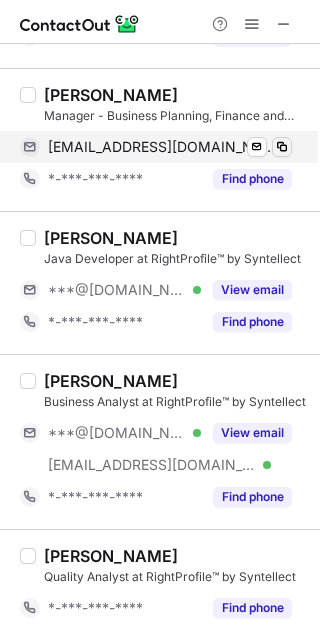 click at bounding box center (282, 147) 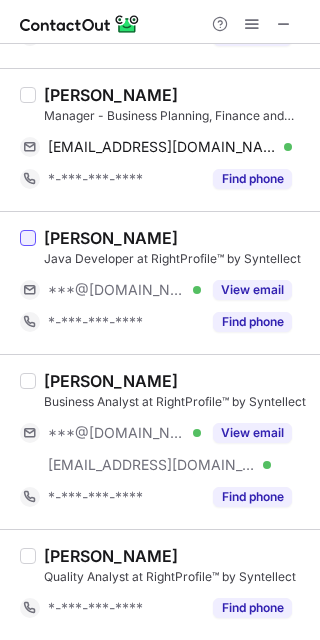click at bounding box center (28, 238) 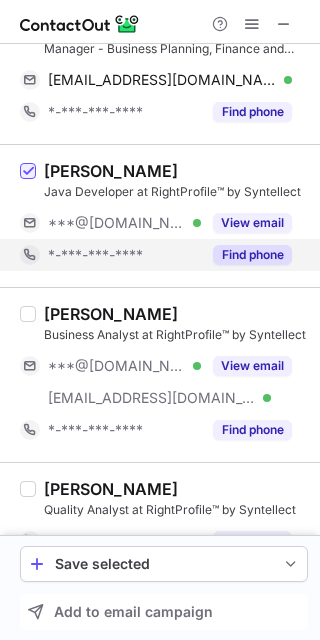 scroll, scrollTop: 969, scrollLeft: 0, axis: vertical 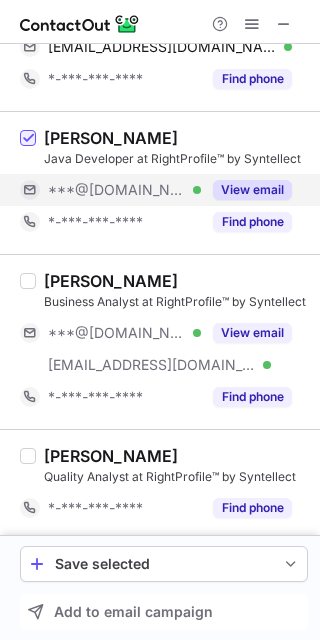 click on "View email" at bounding box center (252, 190) 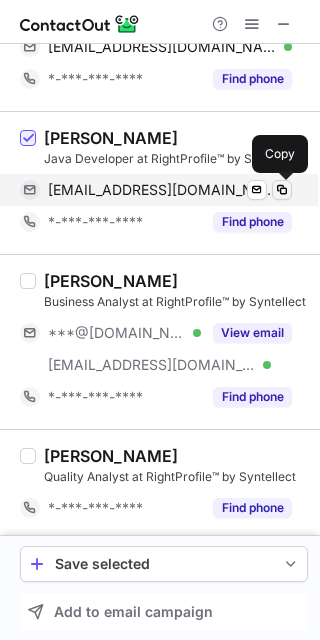 click at bounding box center [282, 190] 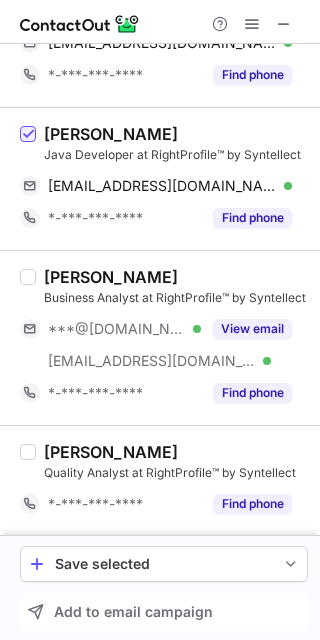 scroll, scrollTop: 974, scrollLeft: 0, axis: vertical 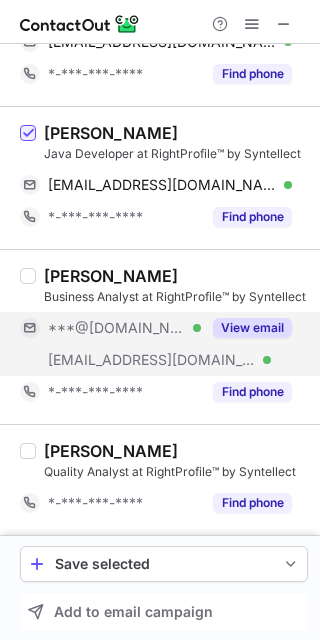click on "View email" at bounding box center (252, 328) 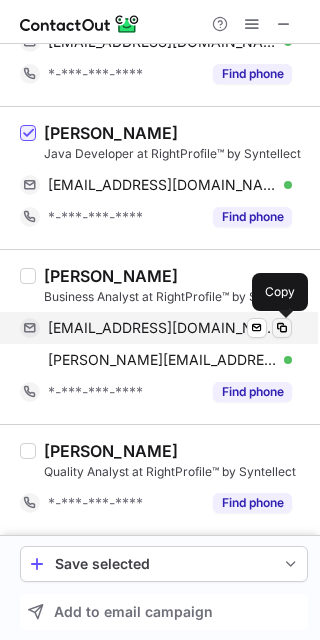 click at bounding box center (282, 328) 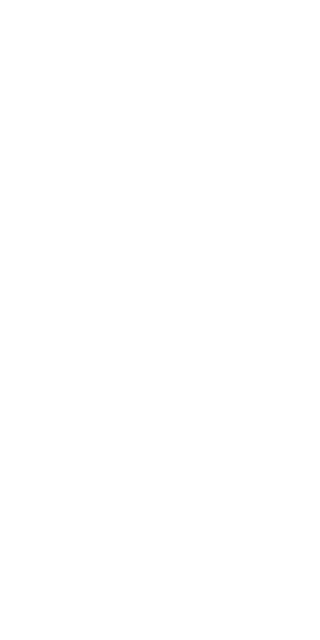 scroll, scrollTop: 0, scrollLeft: 0, axis: both 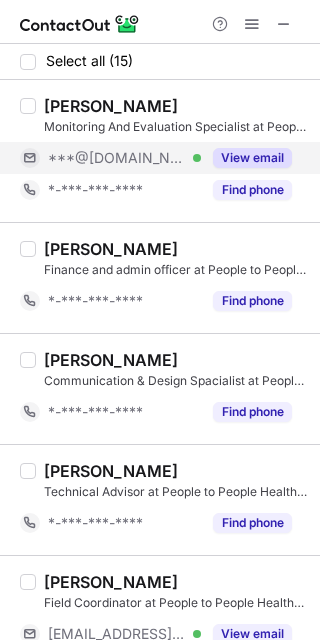 click on "View email" at bounding box center [252, 158] 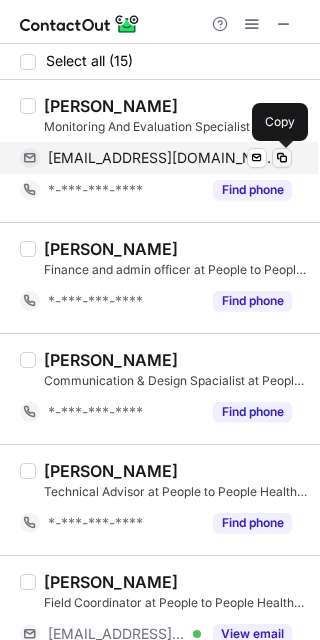 click at bounding box center [282, 158] 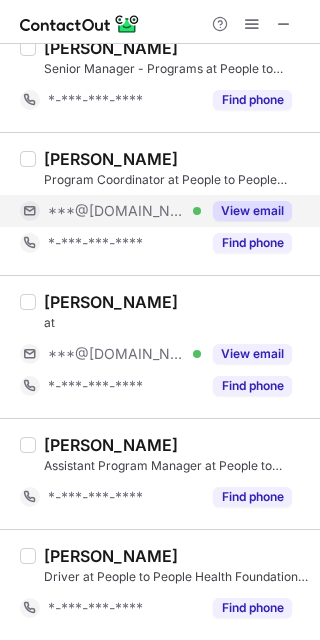 scroll, scrollTop: 800, scrollLeft: 0, axis: vertical 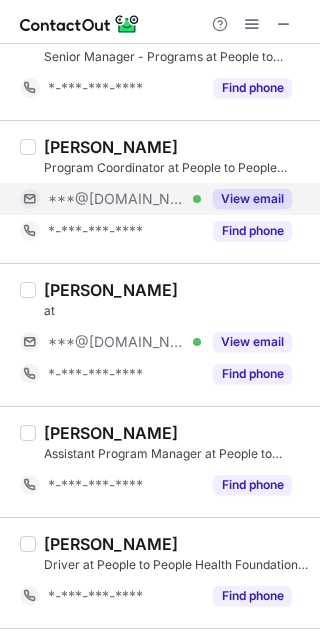 click on "View email" at bounding box center (252, 199) 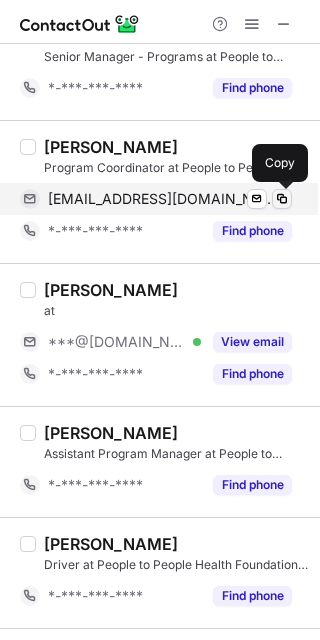 click at bounding box center (282, 199) 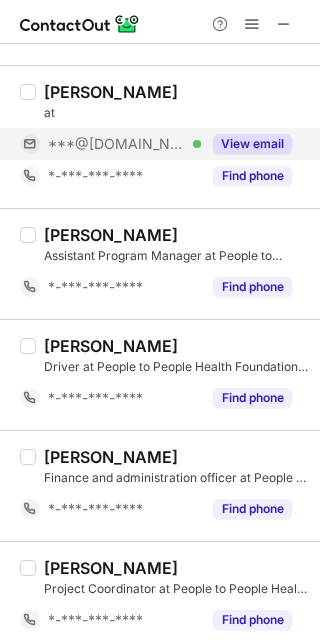 scroll, scrollTop: 1000, scrollLeft: 0, axis: vertical 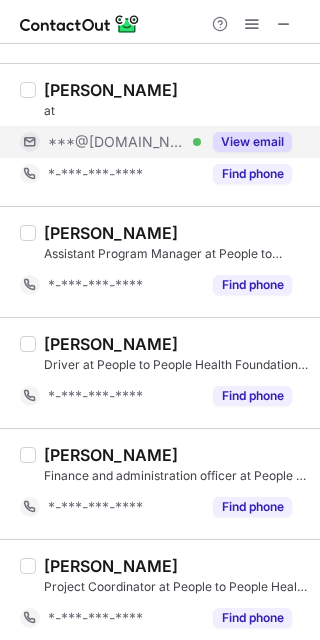 click on "View email" at bounding box center [252, 142] 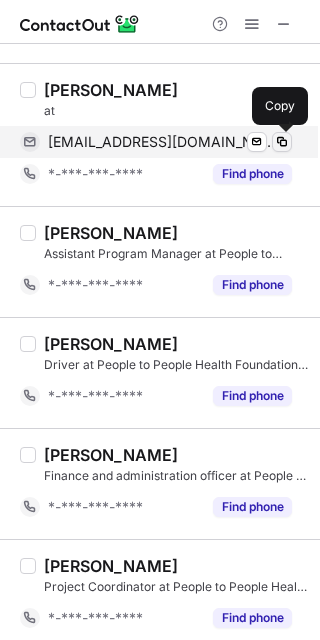 click at bounding box center (282, 142) 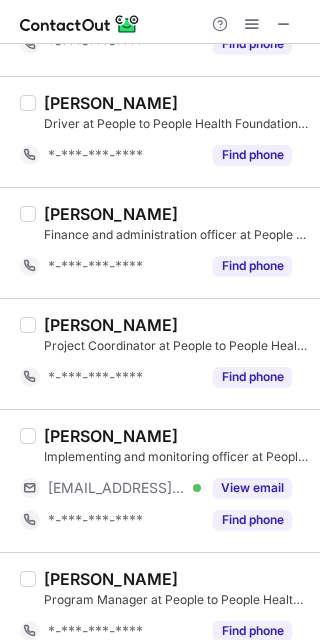 scroll, scrollTop: 1264, scrollLeft: 0, axis: vertical 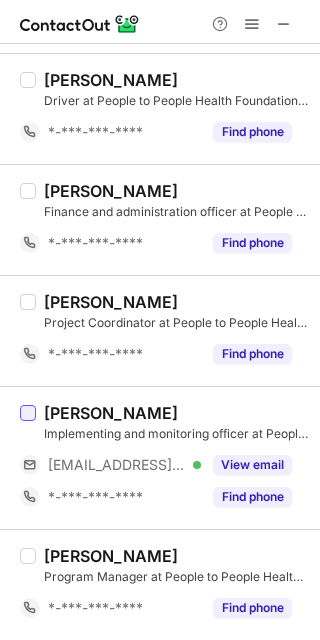 click at bounding box center [28, 413] 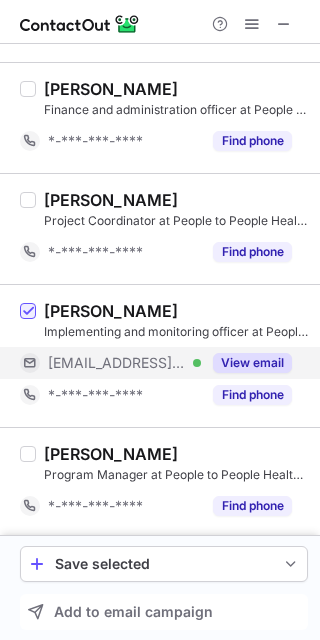 scroll, scrollTop: 1369, scrollLeft: 0, axis: vertical 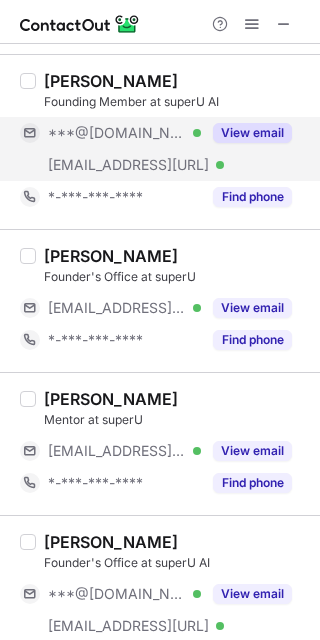 click on "View email" at bounding box center [246, 133] 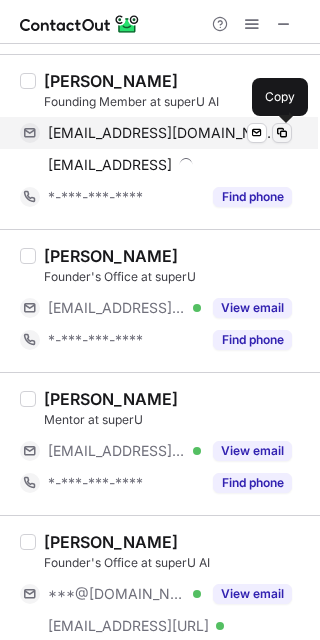 click at bounding box center (282, 133) 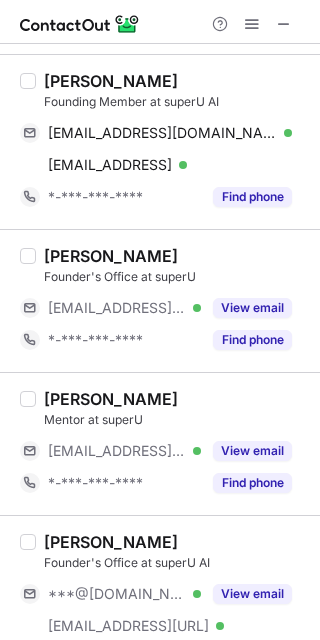 click on "[PERSON_NAME] Founder's Office at superU [EMAIL_ADDRESS][URL] Verified View email *-***-***-**** Find phone" at bounding box center [160, 300] 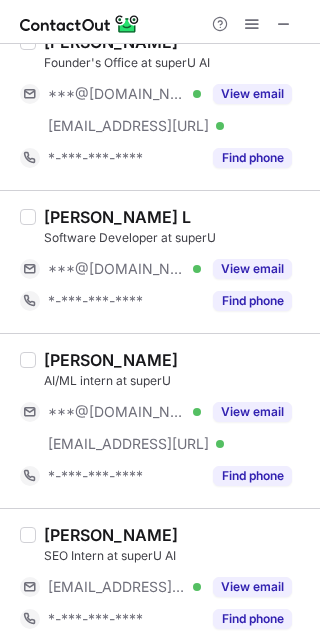 scroll, scrollTop: 711, scrollLeft: 0, axis: vertical 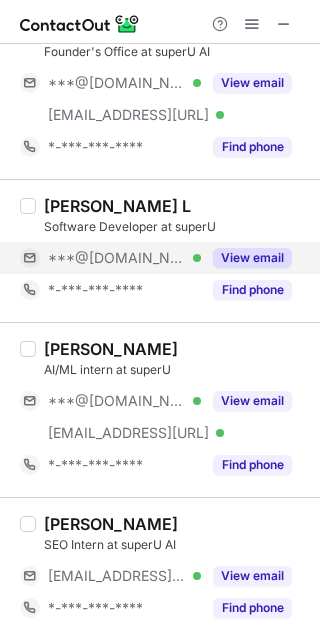 click on "View email" at bounding box center [252, 258] 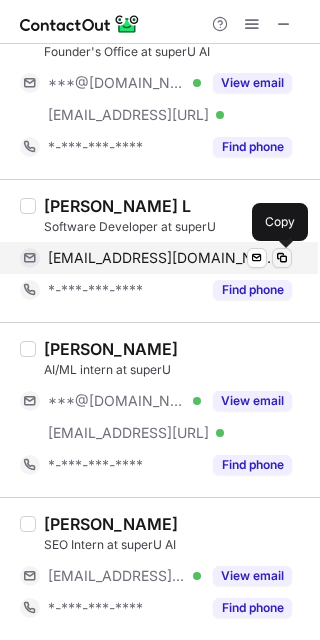 click at bounding box center [282, 258] 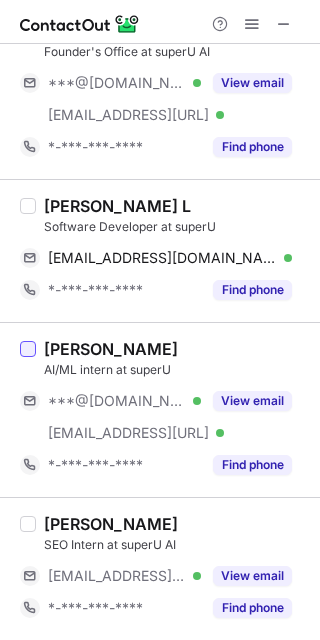 click at bounding box center [28, 349] 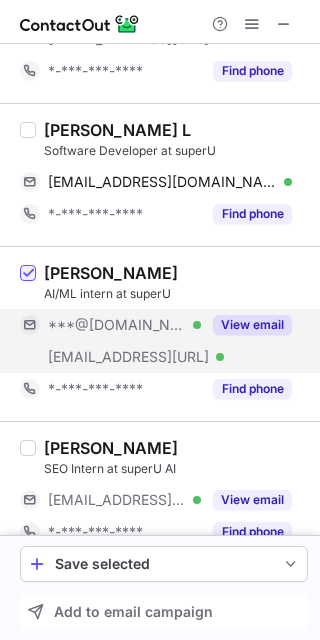 scroll, scrollTop: 811, scrollLeft: 0, axis: vertical 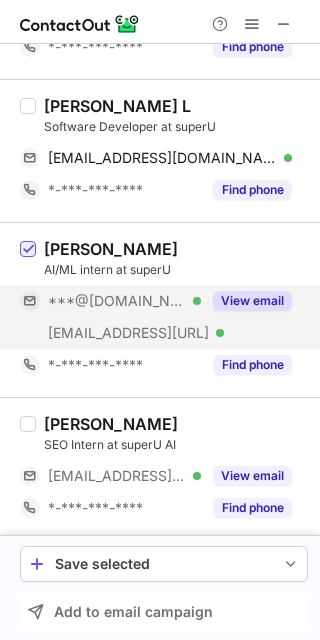 click on "View email" at bounding box center (252, 301) 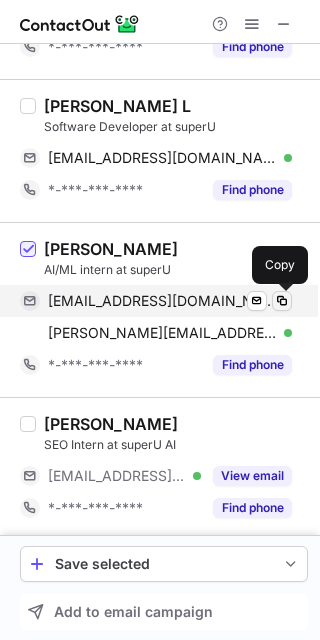 click at bounding box center (282, 301) 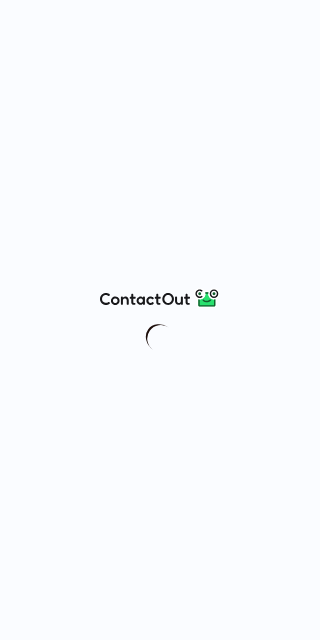 scroll, scrollTop: 0, scrollLeft: 0, axis: both 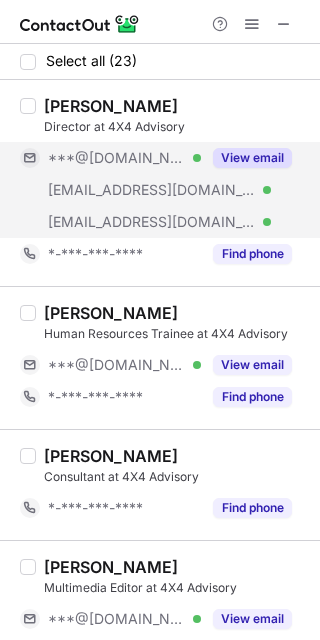 click on "View email" at bounding box center [252, 158] 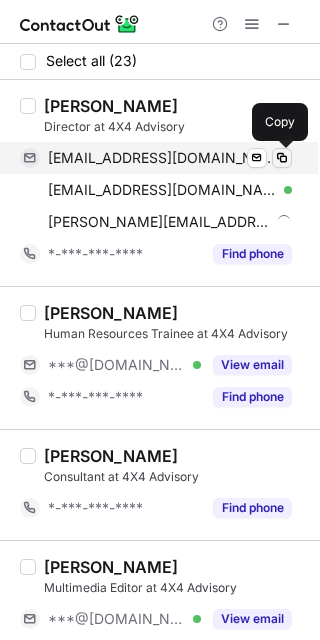 click at bounding box center [282, 158] 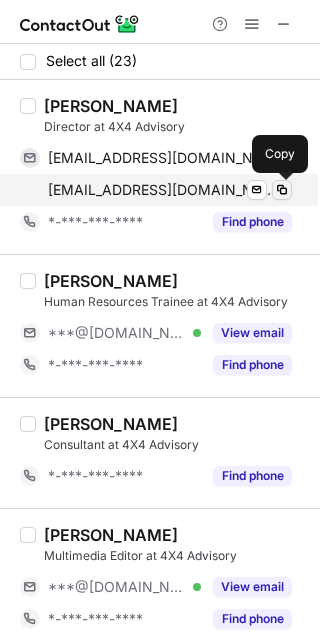 click at bounding box center (282, 190) 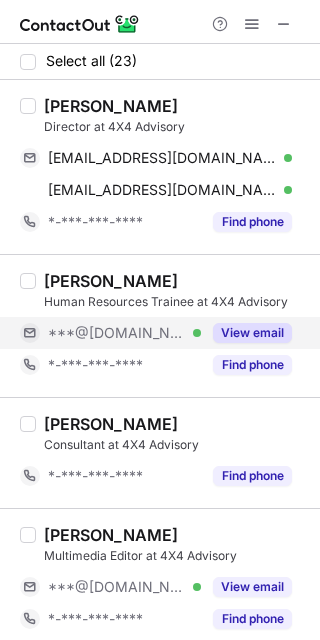 click on "View email" at bounding box center [246, 333] 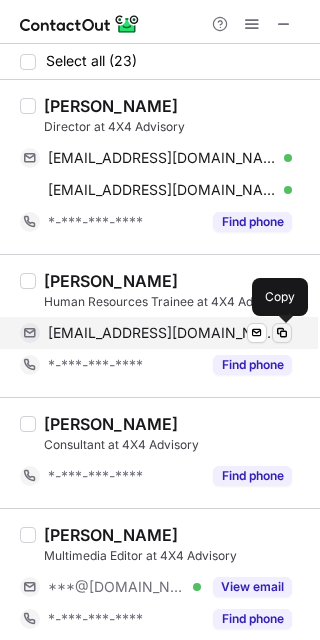 click at bounding box center [282, 333] 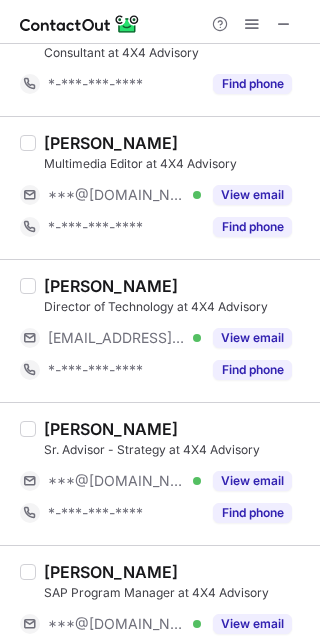 scroll, scrollTop: 400, scrollLeft: 0, axis: vertical 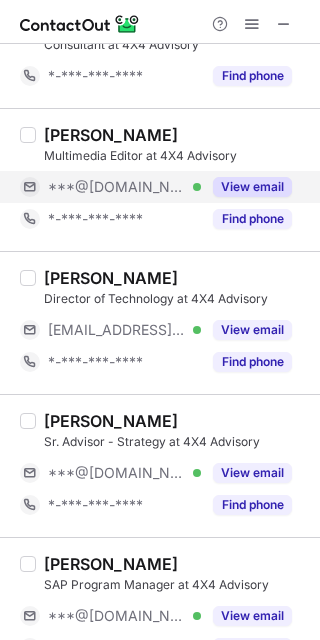 click on "View email" at bounding box center (246, 187) 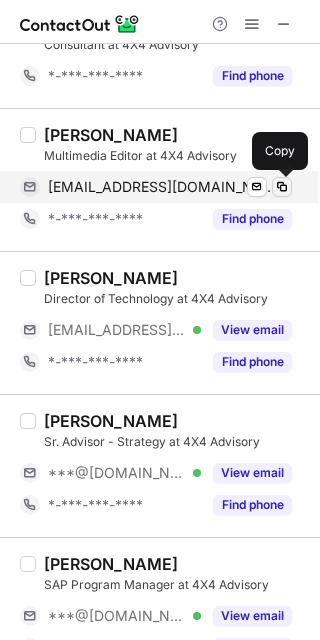 click at bounding box center [282, 187] 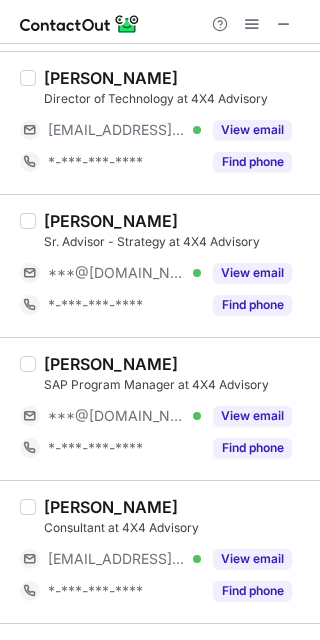 scroll, scrollTop: 700, scrollLeft: 0, axis: vertical 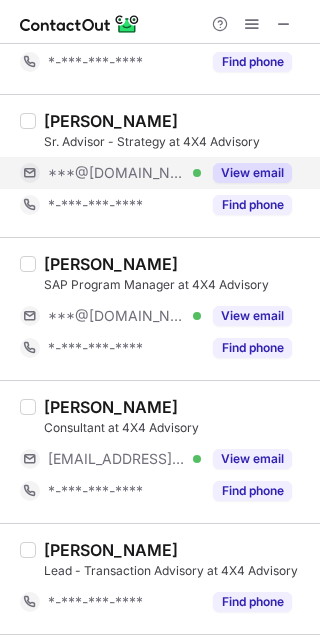 click on "View email" at bounding box center (252, 173) 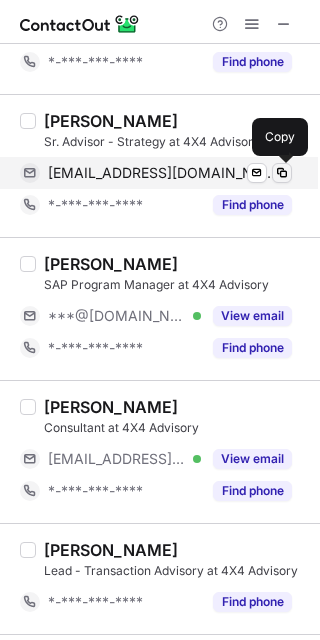 click at bounding box center [282, 173] 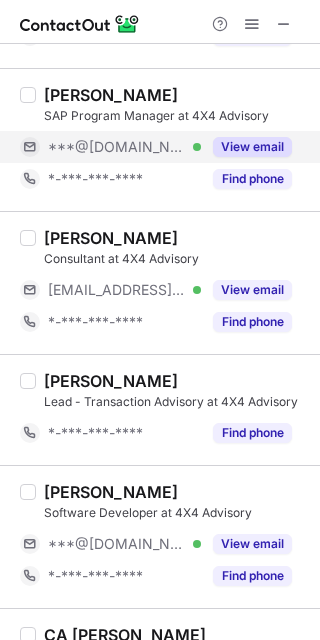 scroll, scrollTop: 900, scrollLeft: 0, axis: vertical 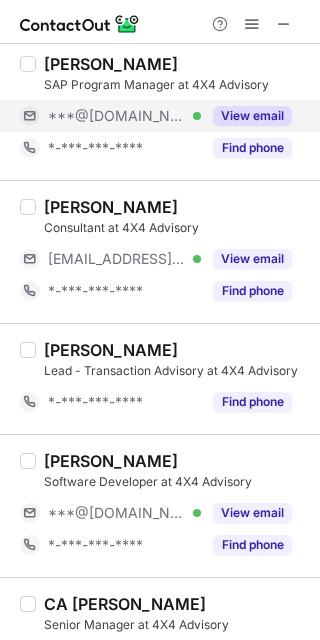 click on "View email" at bounding box center [252, 116] 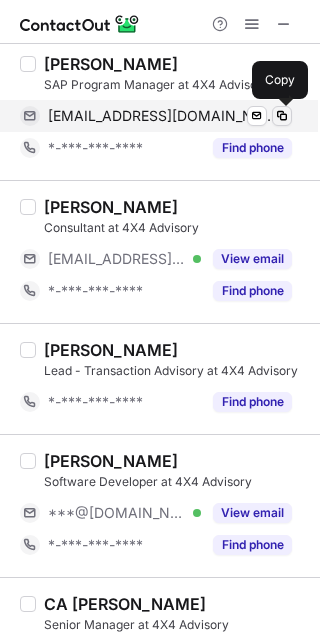 click at bounding box center [282, 116] 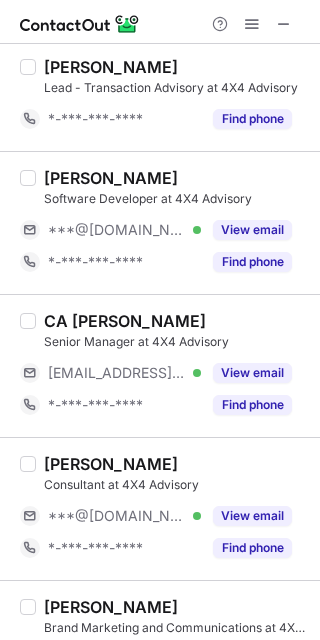 scroll, scrollTop: 1200, scrollLeft: 0, axis: vertical 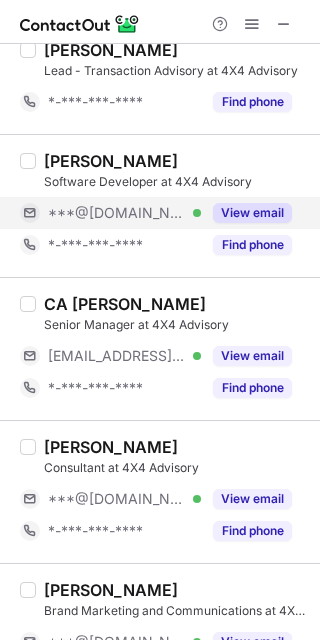 click on "View email" at bounding box center [252, 213] 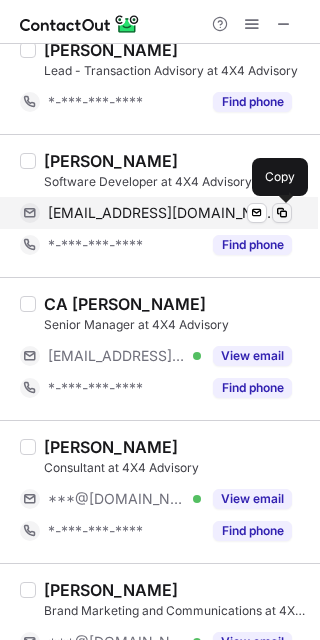 click at bounding box center [282, 213] 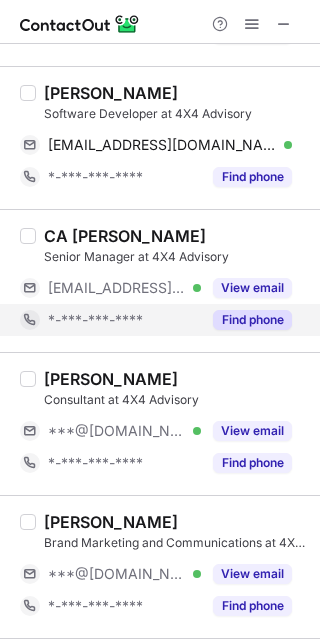 scroll, scrollTop: 1300, scrollLeft: 0, axis: vertical 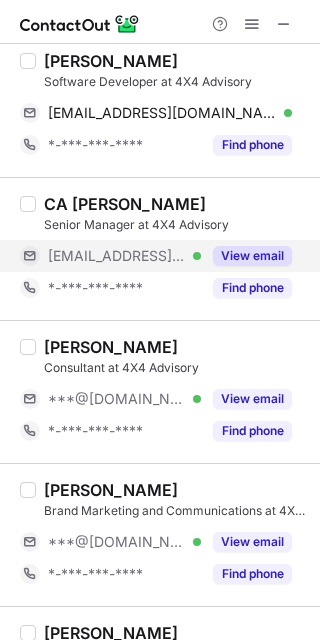 click on "View email" at bounding box center (252, 256) 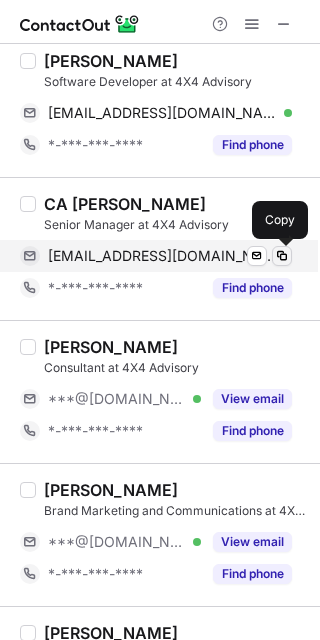 click at bounding box center (282, 256) 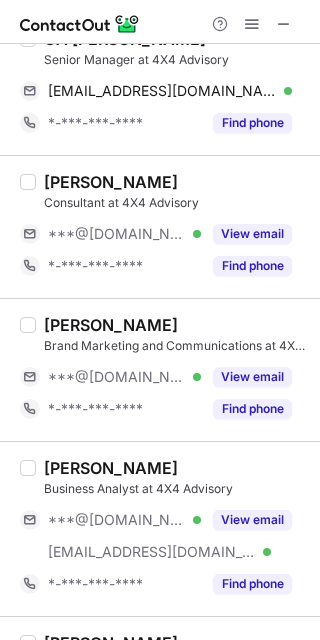 scroll, scrollTop: 1500, scrollLeft: 0, axis: vertical 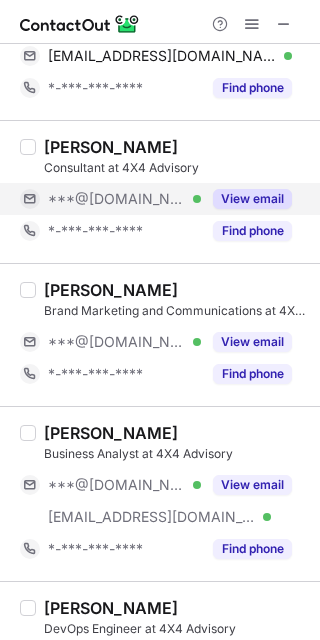 click on "View email" at bounding box center (252, 199) 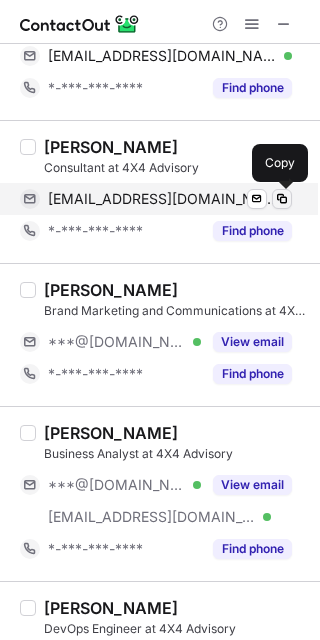 click at bounding box center (282, 199) 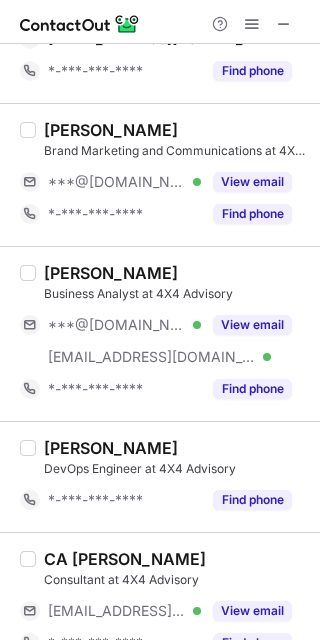 scroll, scrollTop: 1700, scrollLeft: 0, axis: vertical 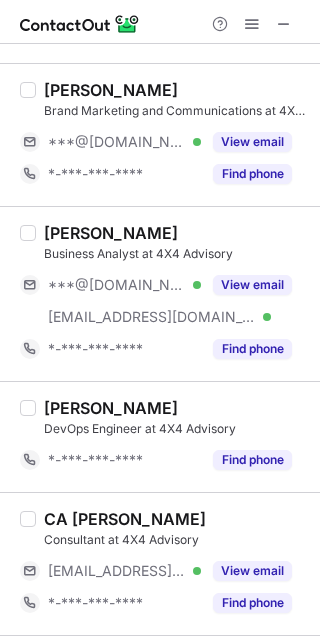 click on "Navneet Kaur Brand Marketing and Communications at 4X4 Advisory ***@gmail.com Verified View email *-***-***-**** Find phone" at bounding box center (172, 135) 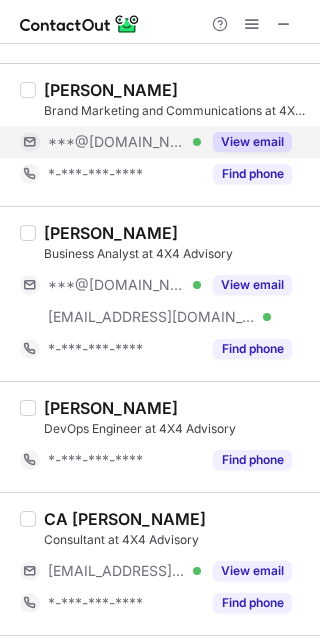 click on "View email" at bounding box center (252, 142) 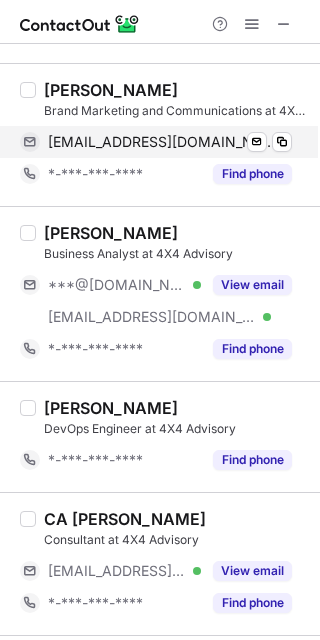 click on "navneetkaurwork13@gmail.com Verified Send email Copy" at bounding box center [156, 142] 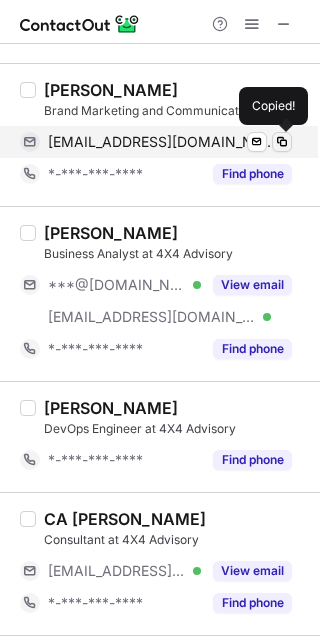 click at bounding box center (282, 142) 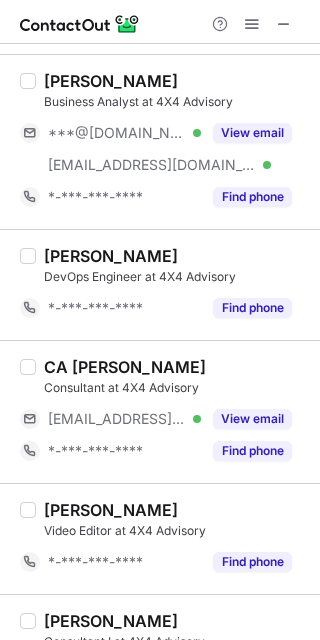 scroll, scrollTop: 1800, scrollLeft: 0, axis: vertical 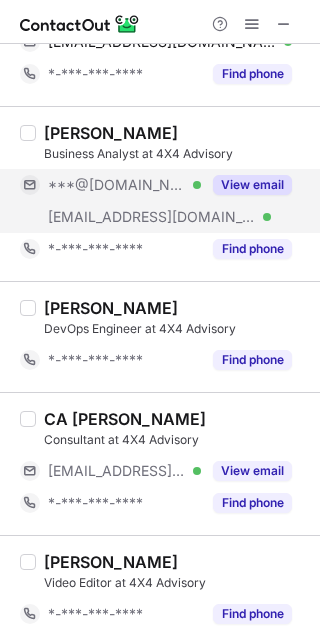 click on "View email" at bounding box center (252, 185) 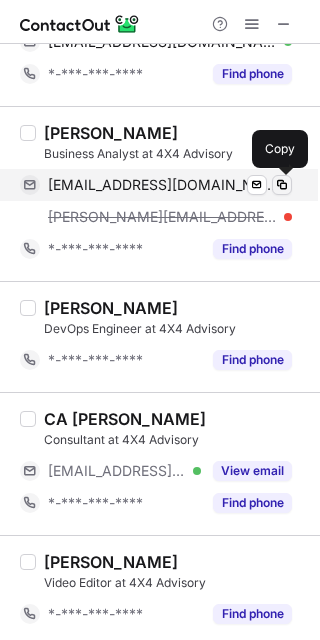 click at bounding box center [282, 185] 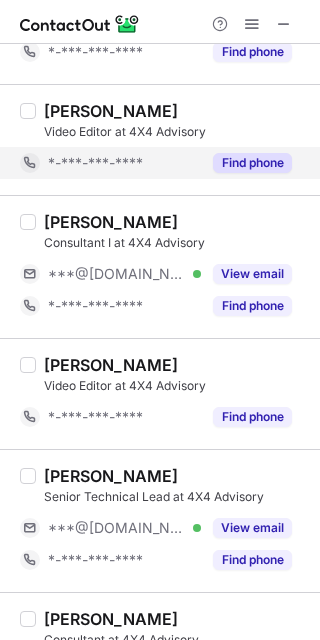 scroll, scrollTop: 2268, scrollLeft: 0, axis: vertical 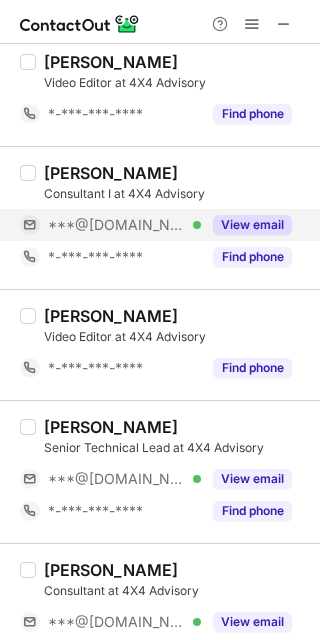 click on "View email" at bounding box center (246, 225) 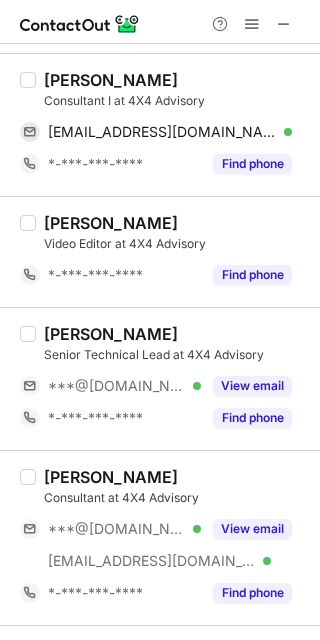 scroll, scrollTop: 2368, scrollLeft: 0, axis: vertical 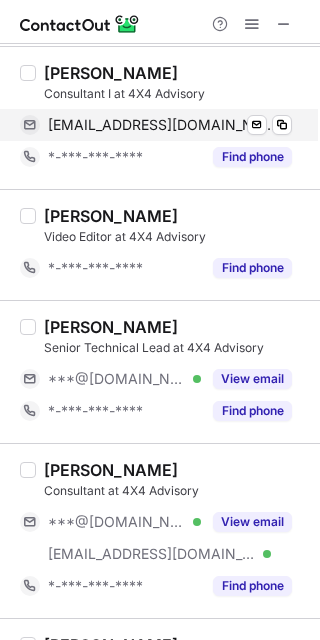 click on "mayankchoudhary5216@gmail.com Verified Send email Copy" at bounding box center (156, 125) 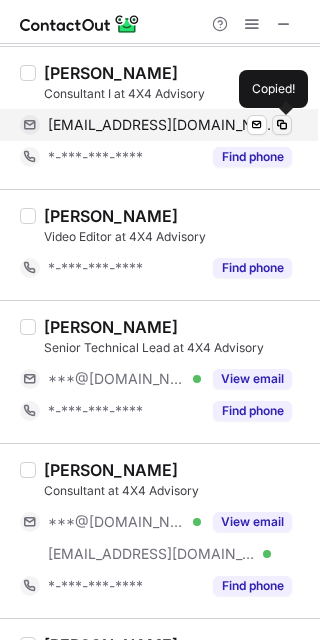 click at bounding box center [282, 125] 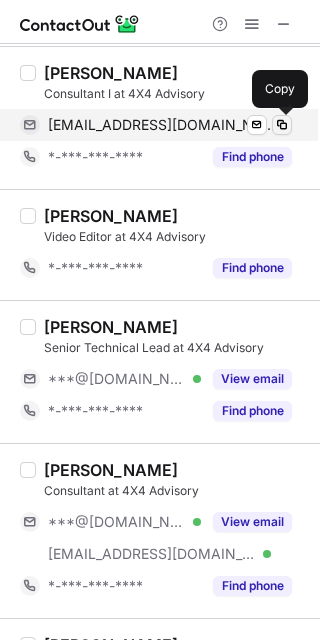 click at bounding box center (282, 125) 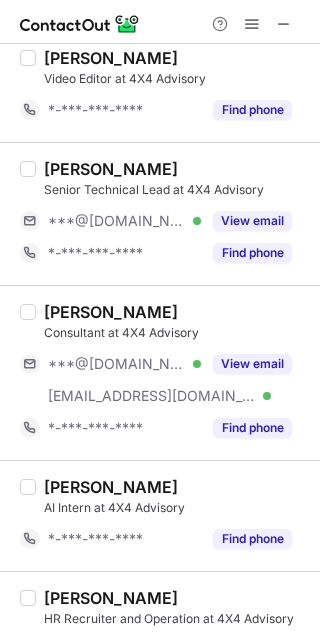 scroll, scrollTop: 2568, scrollLeft: 0, axis: vertical 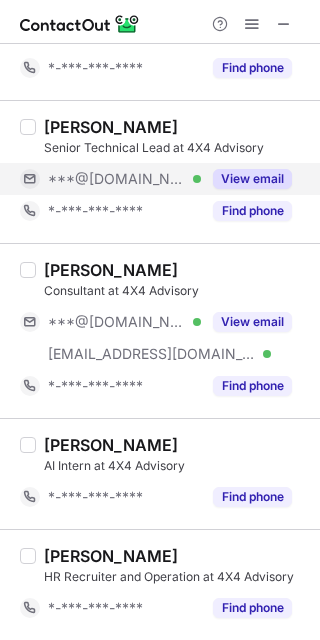 click on "View email" at bounding box center (252, 179) 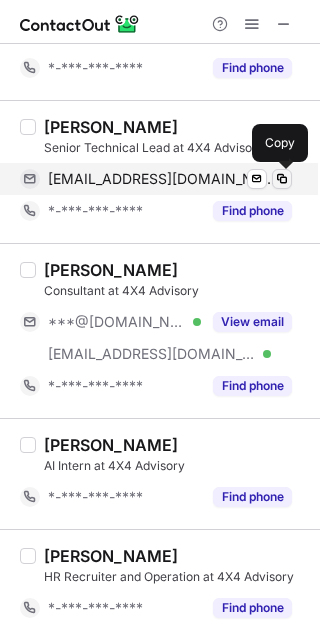 click at bounding box center [282, 179] 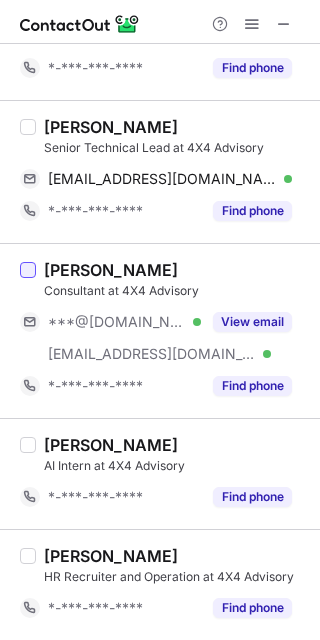 click at bounding box center [28, 270] 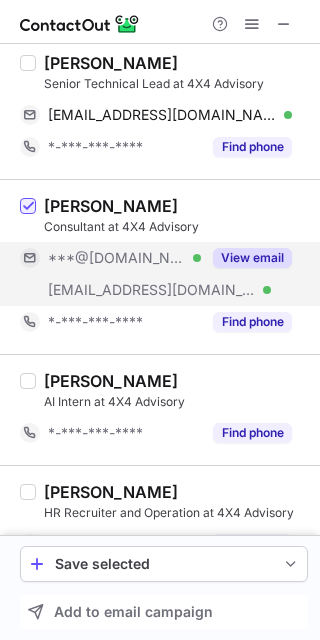 scroll, scrollTop: 2673, scrollLeft: 0, axis: vertical 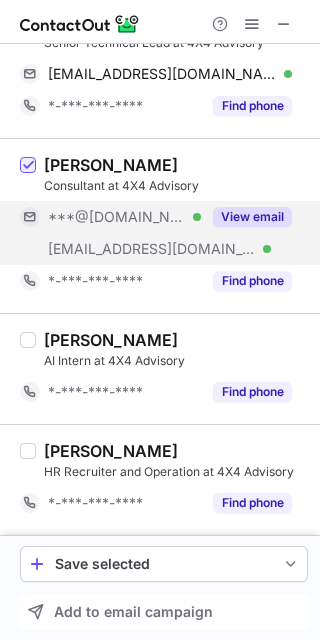 click on "View email" at bounding box center (252, 217) 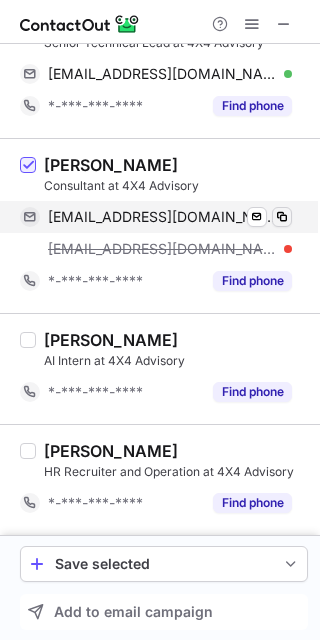 click at bounding box center [282, 217] 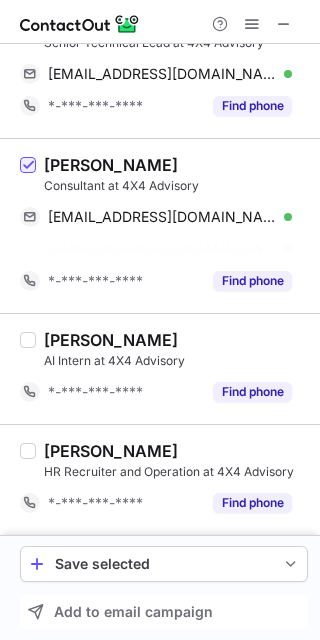 scroll, scrollTop: 2641, scrollLeft: 0, axis: vertical 